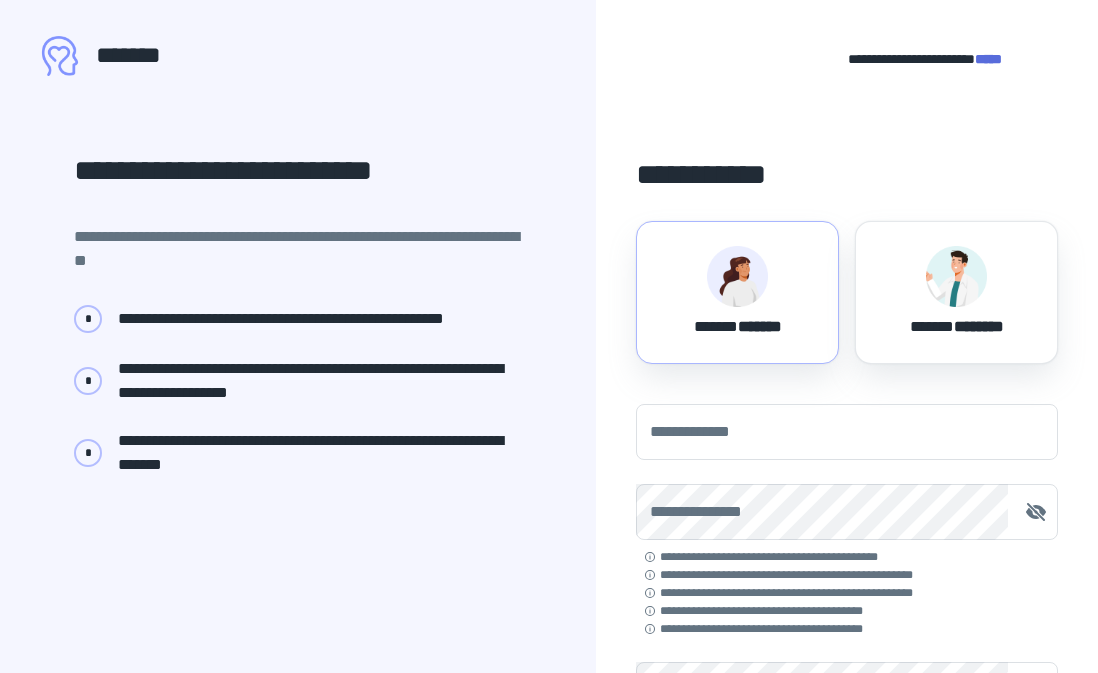scroll, scrollTop: 0, scrollLeft: 0, axis: both 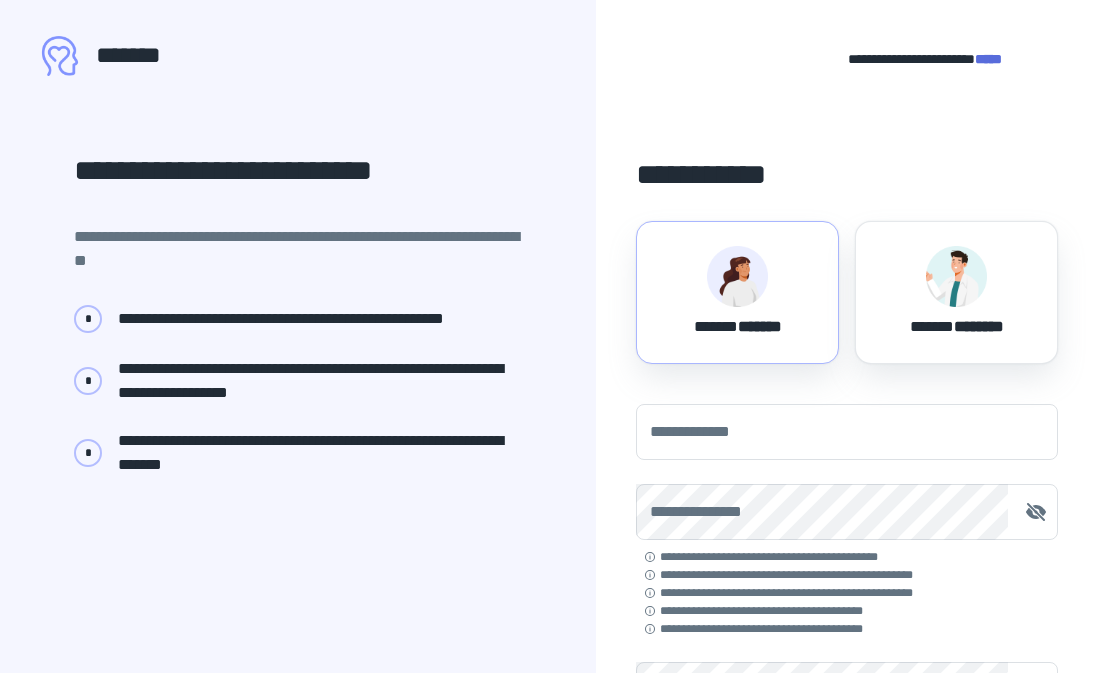 click at bounding box center (737, 276) 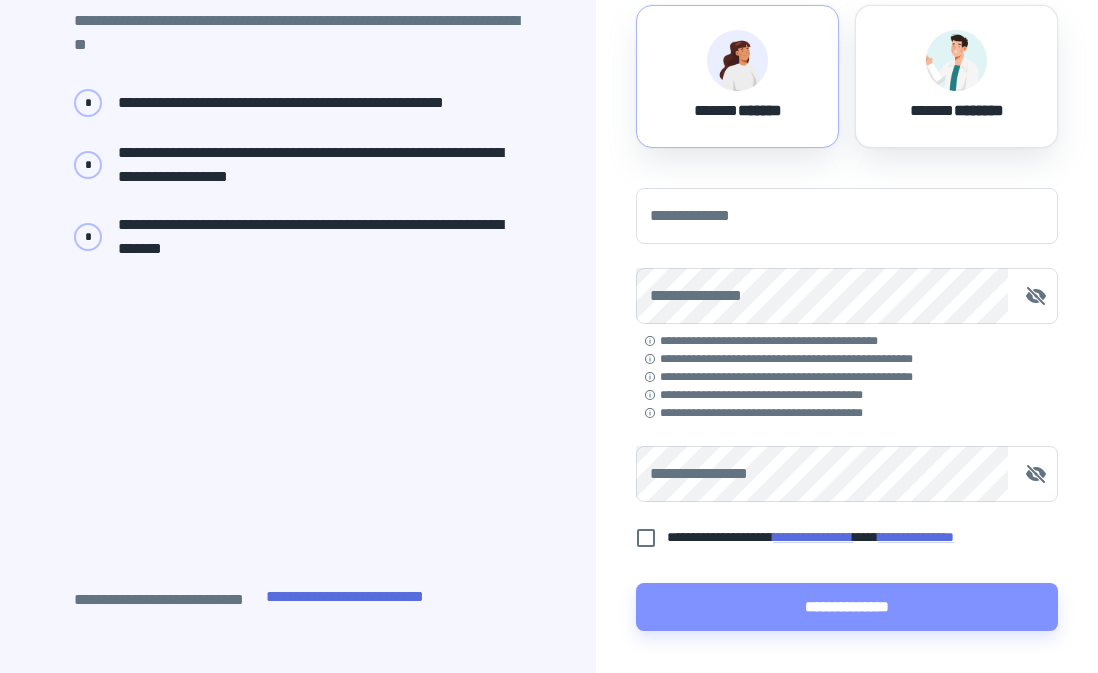 scroll, scrollTop: 221, scrollLeft: 0, axis: vertical 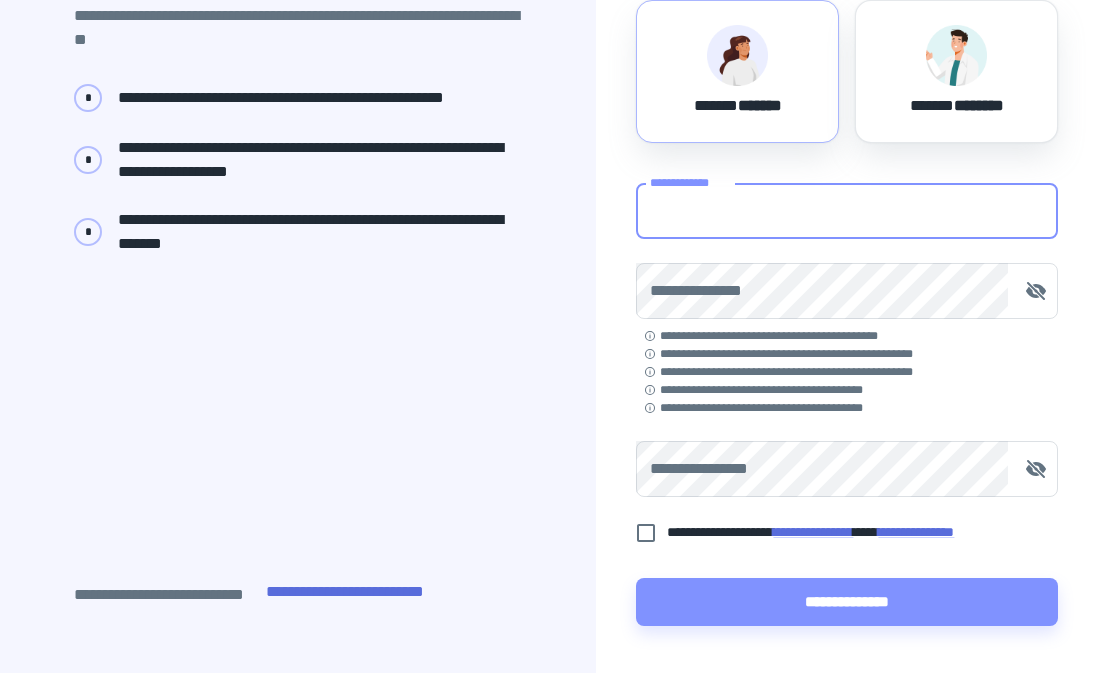 click on "**********" at bounding box center [847, 211] 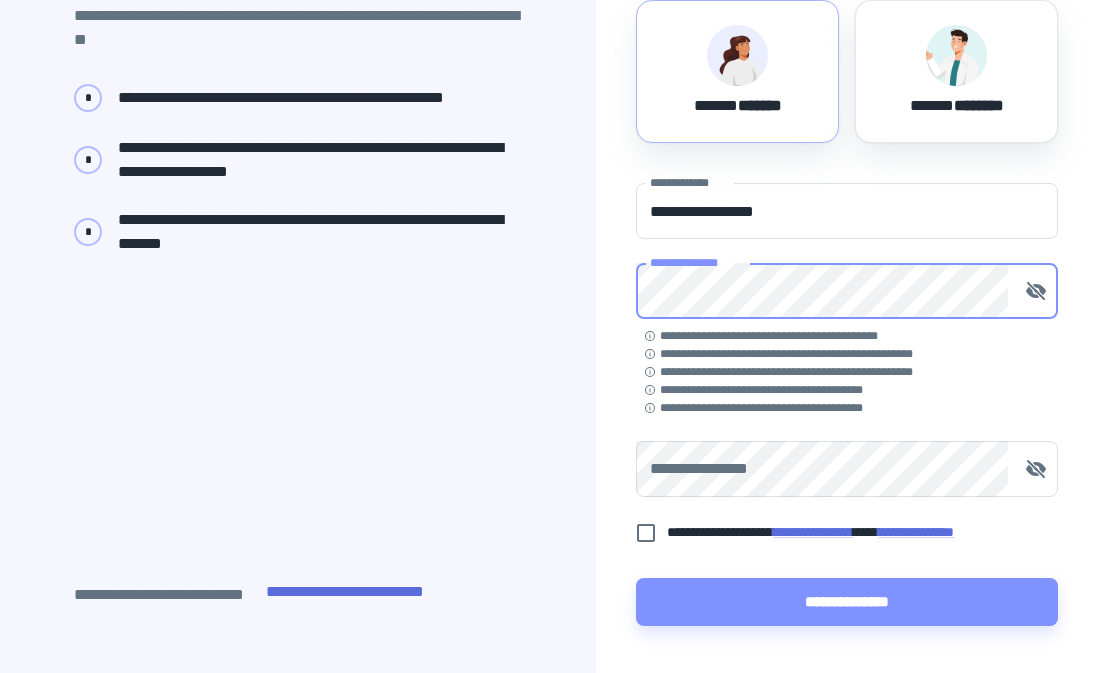 click on "**********" at bounding box center (847, 266) 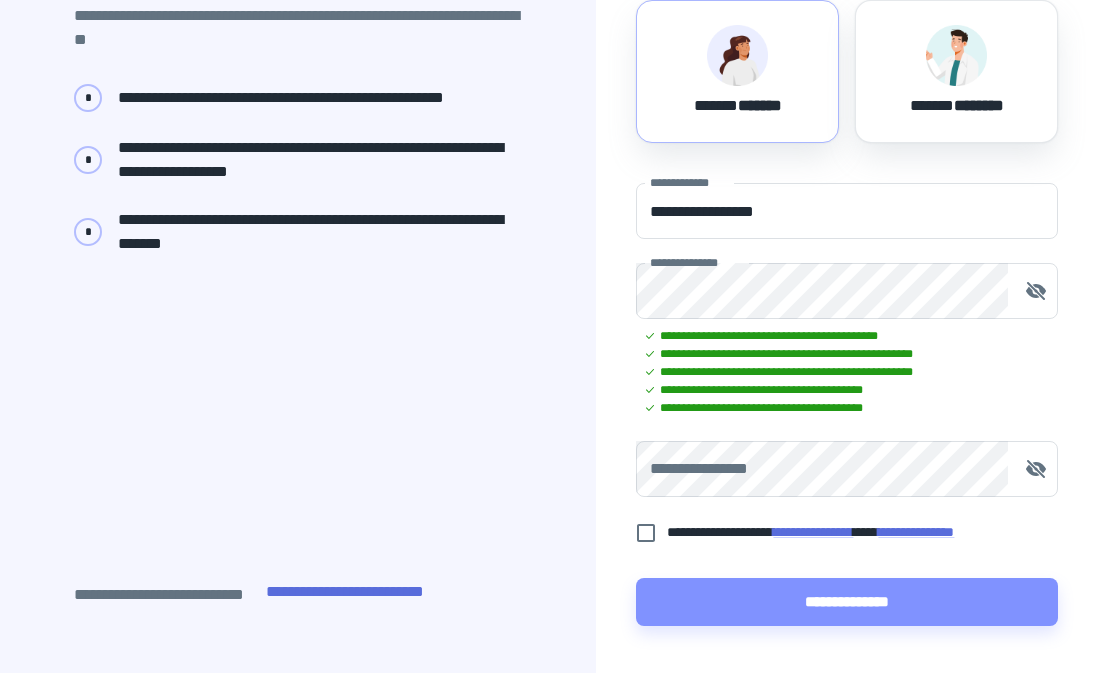 click on "**********" at bounding box center [847, 404] 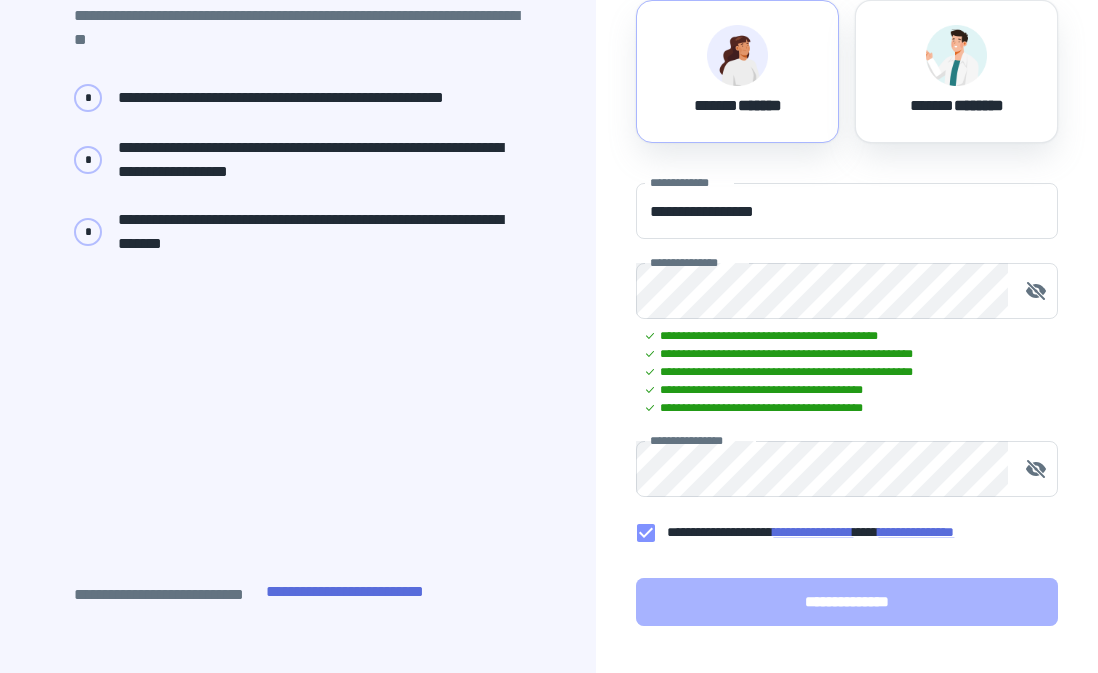 click on "**********" at bounding box center [847, 602] 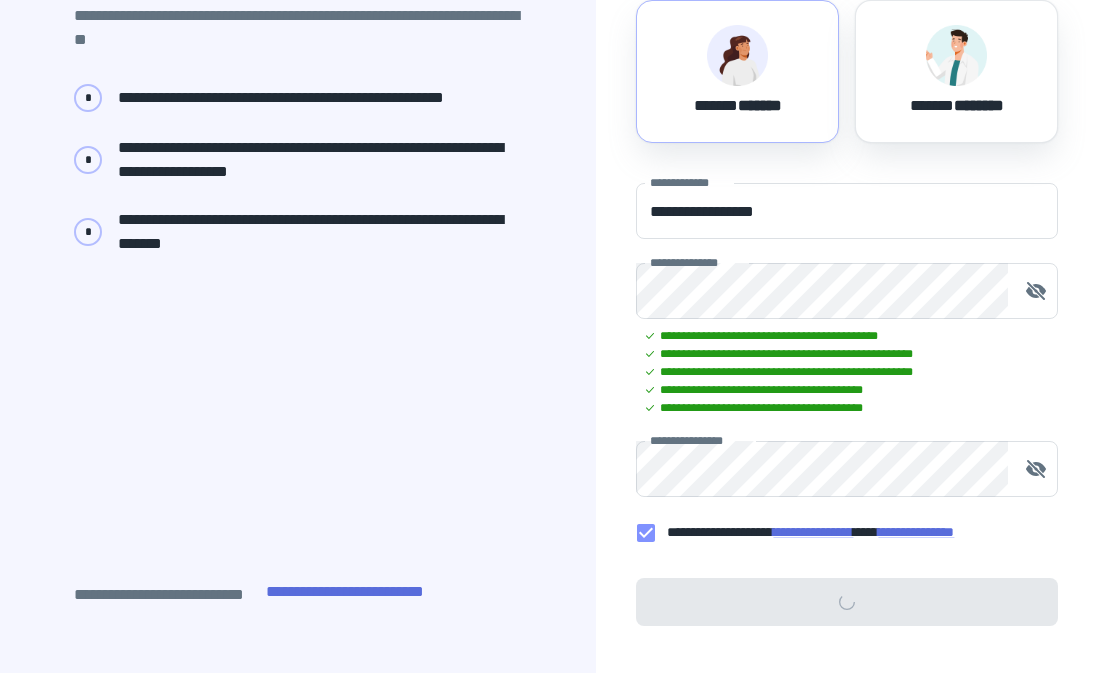 scroll, scrollTop: 0, scrollLeft: 0, axis: both 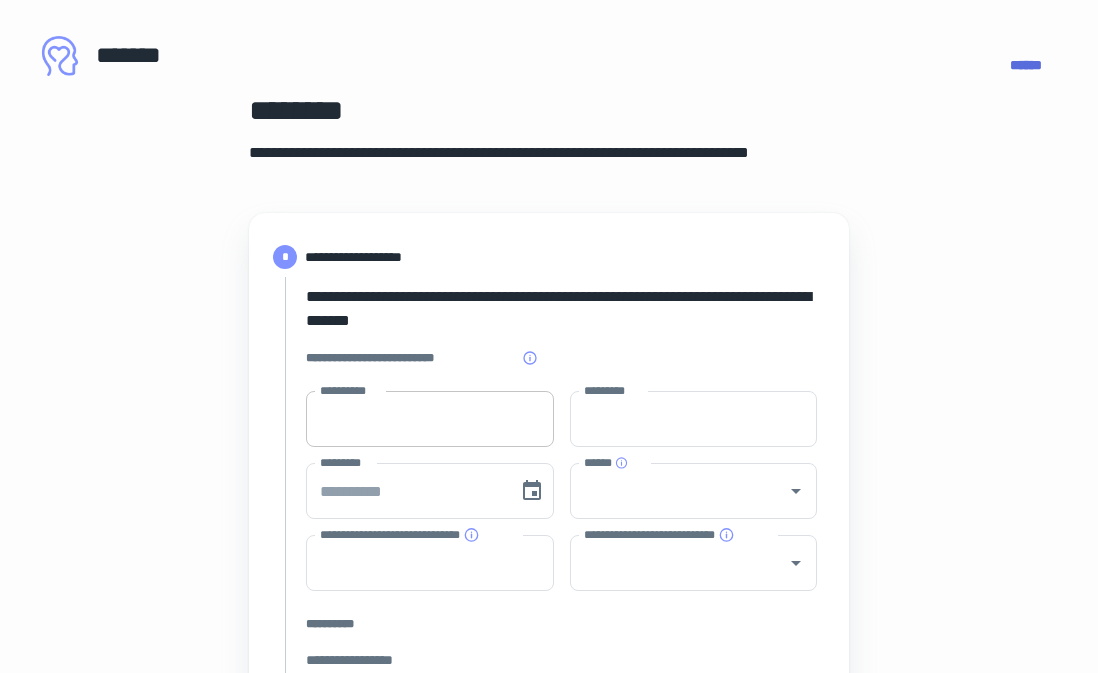 click on "**********" at bounding box center [430, 419] 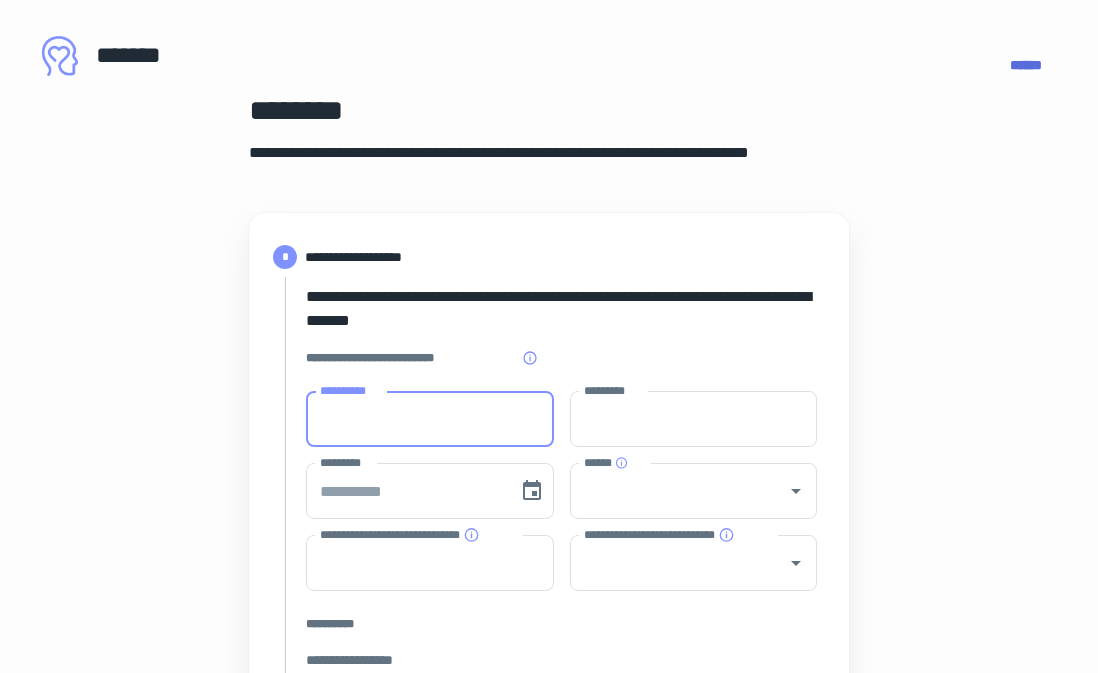 type on "***" 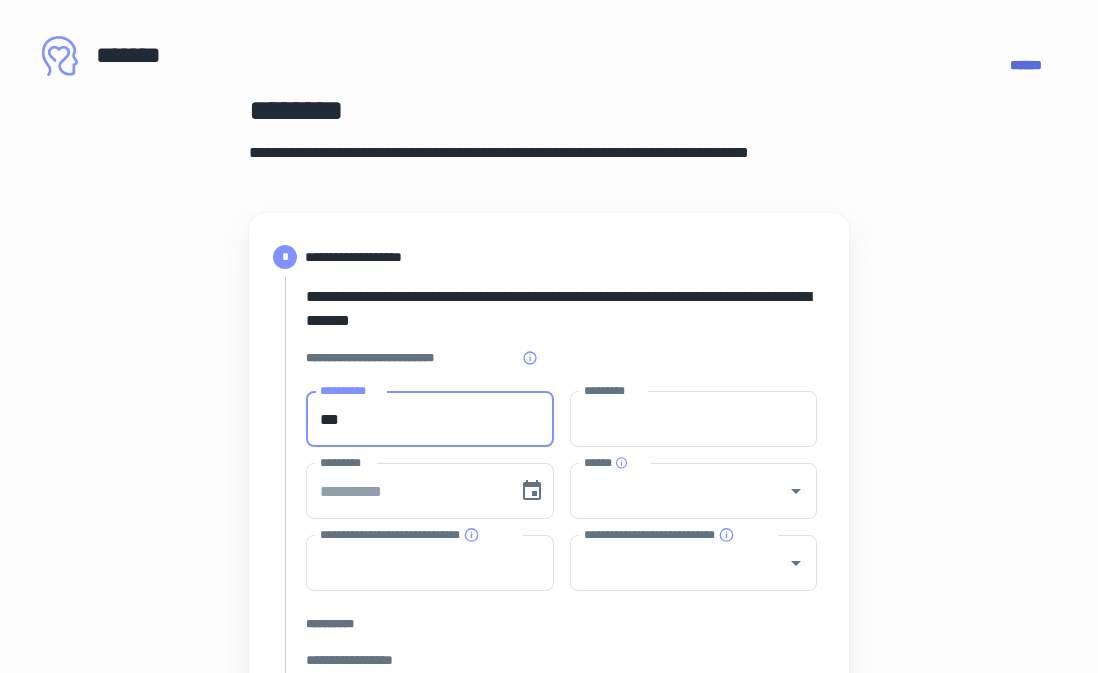type on "********" 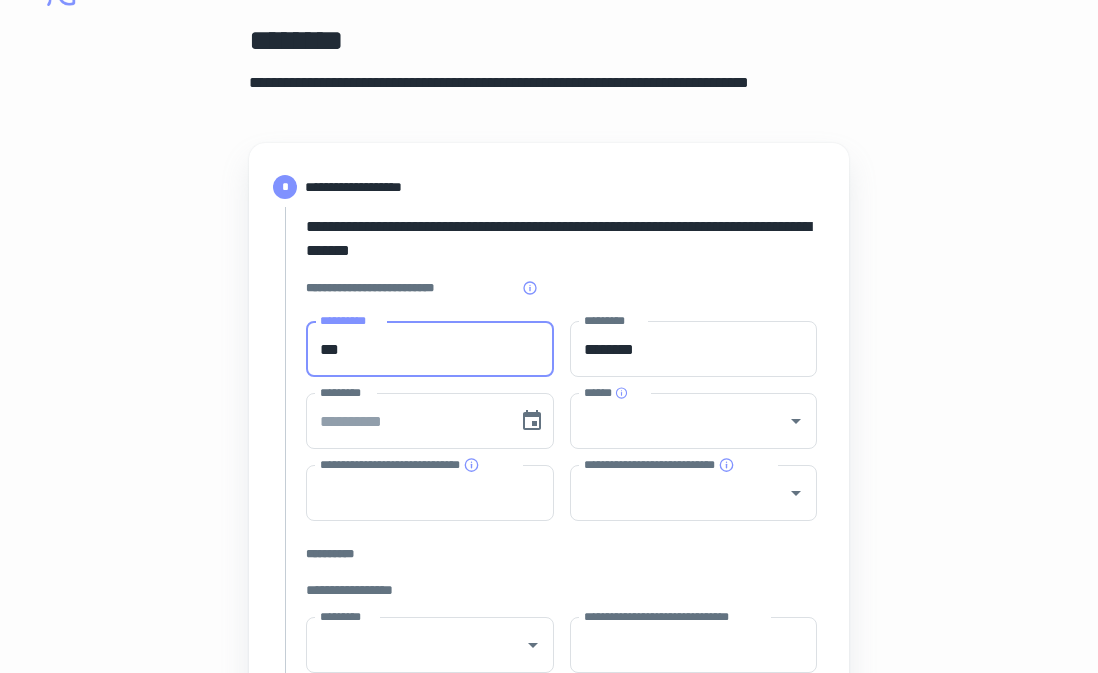 scroll, scrollTop: 72, scrollLeft: 0, axis: vertical 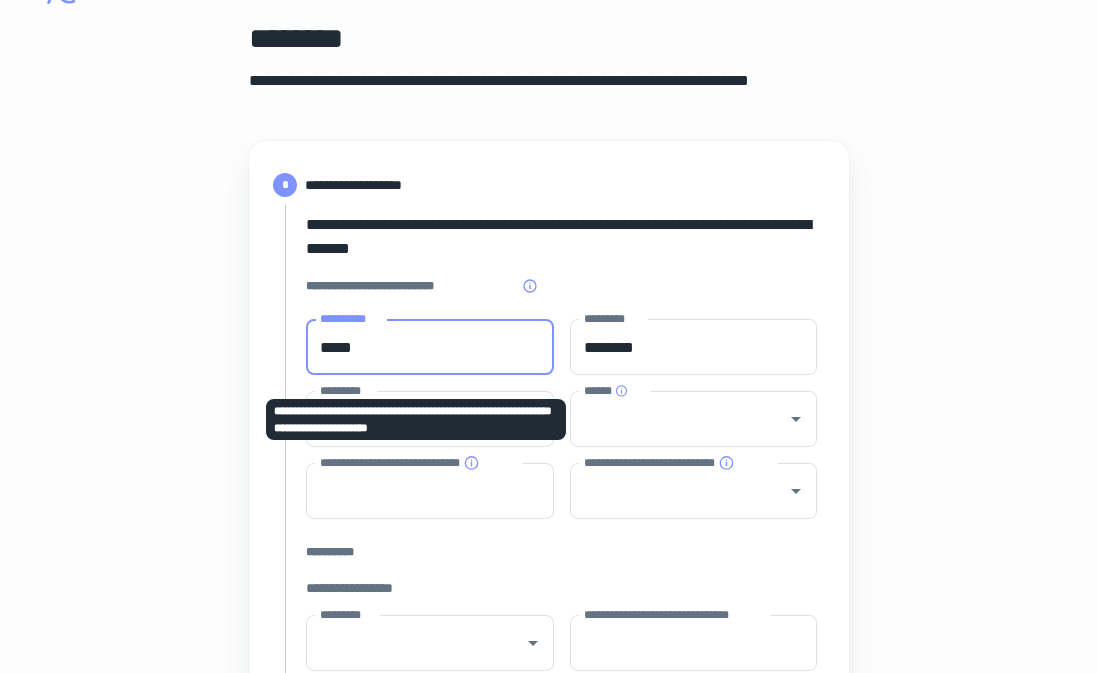 type on "*****" 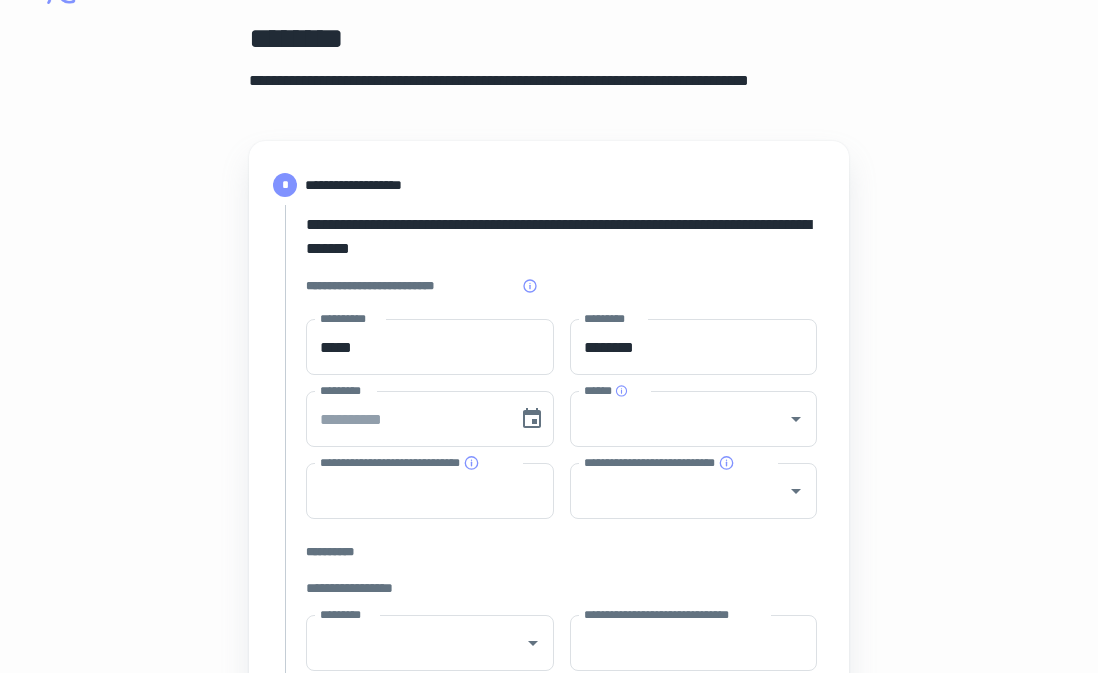 click on "**********" at bounding box center (549, 789) 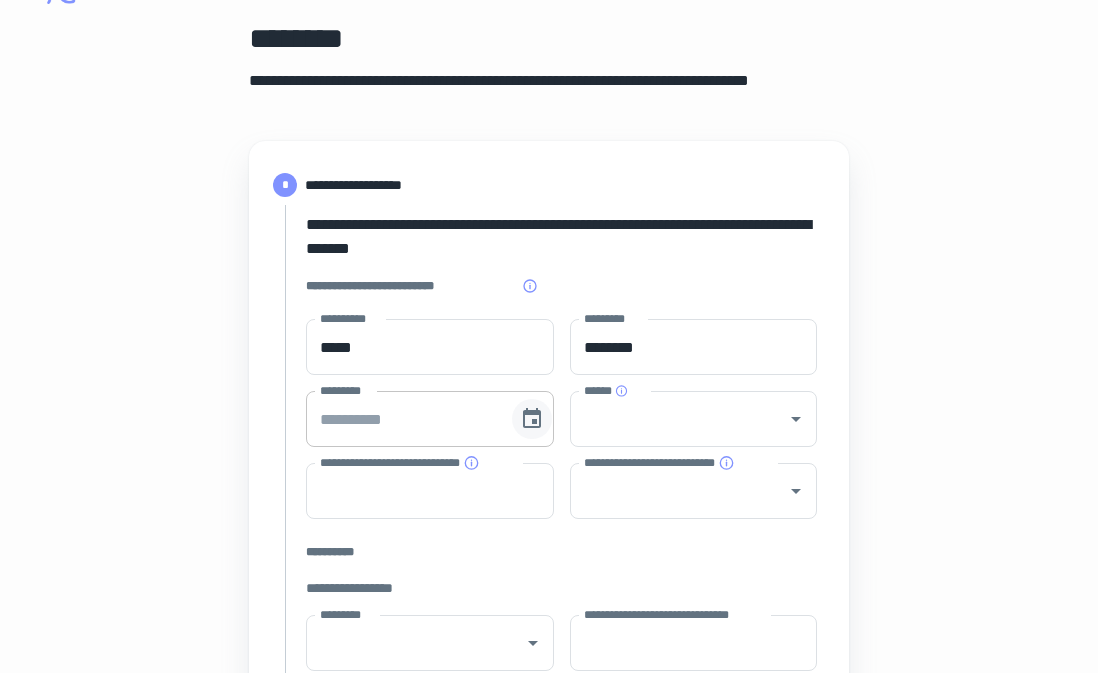 click 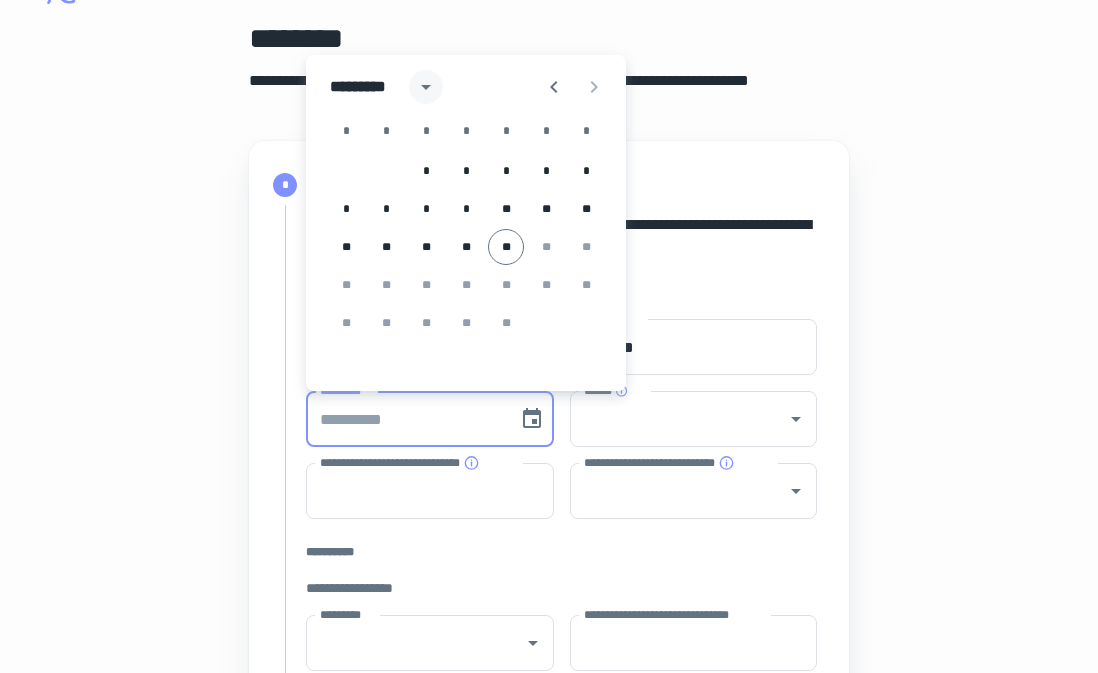 click 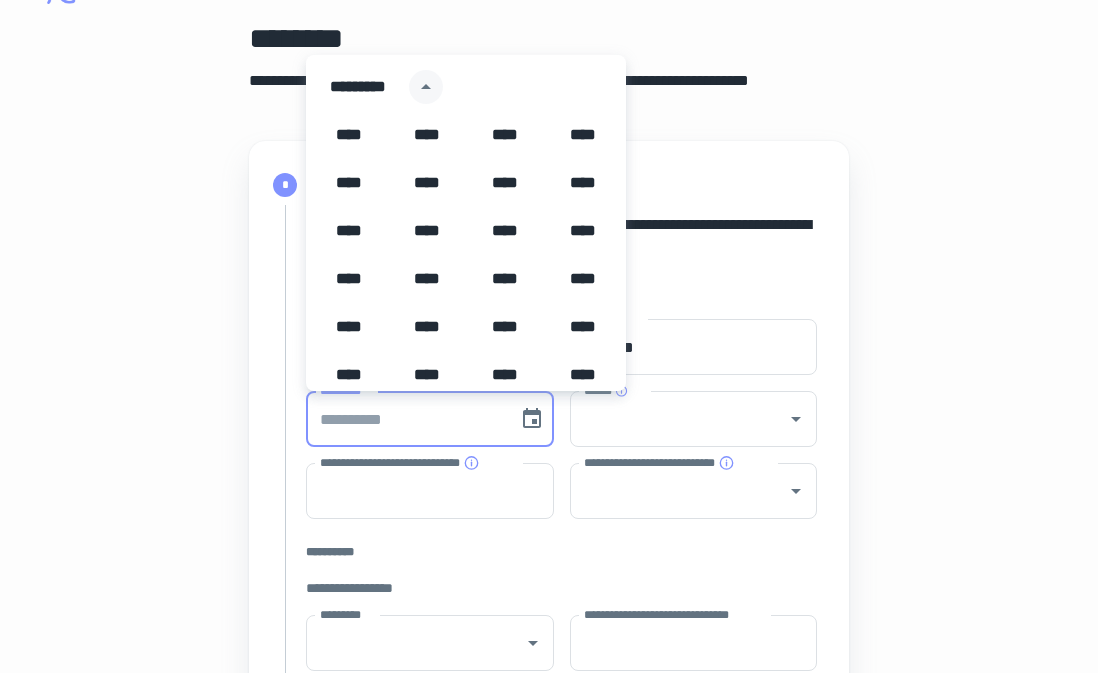 scroll, scrollTop: 1256, scrollLeft: 0, axis: vertical 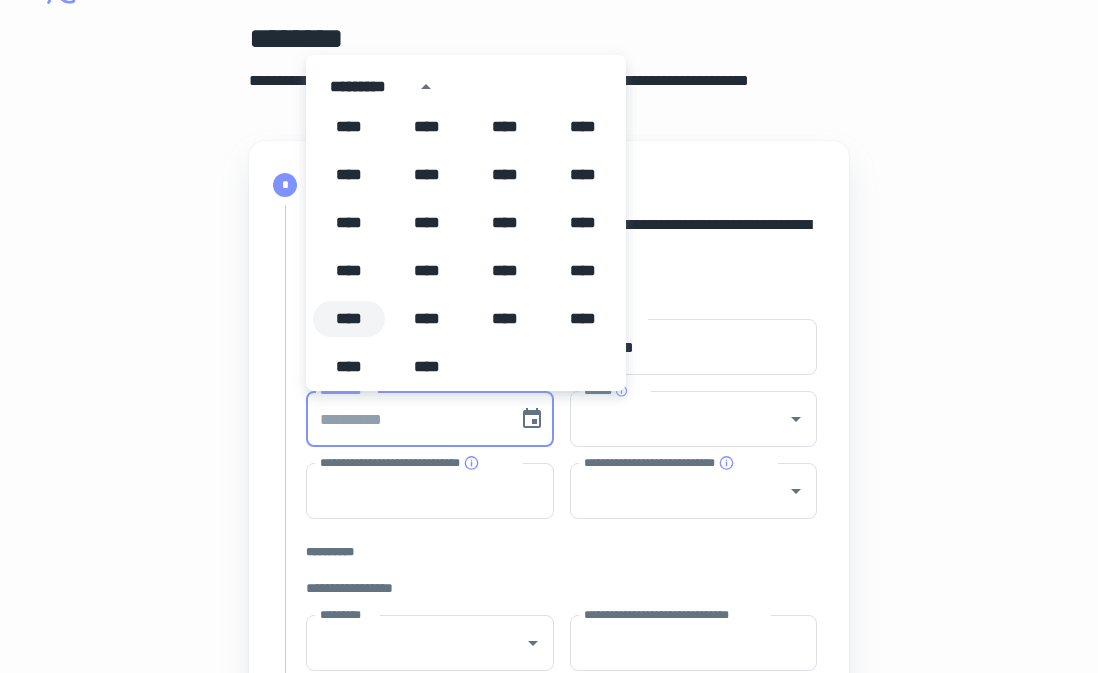 click on "****" at bounding box center (349, 319) 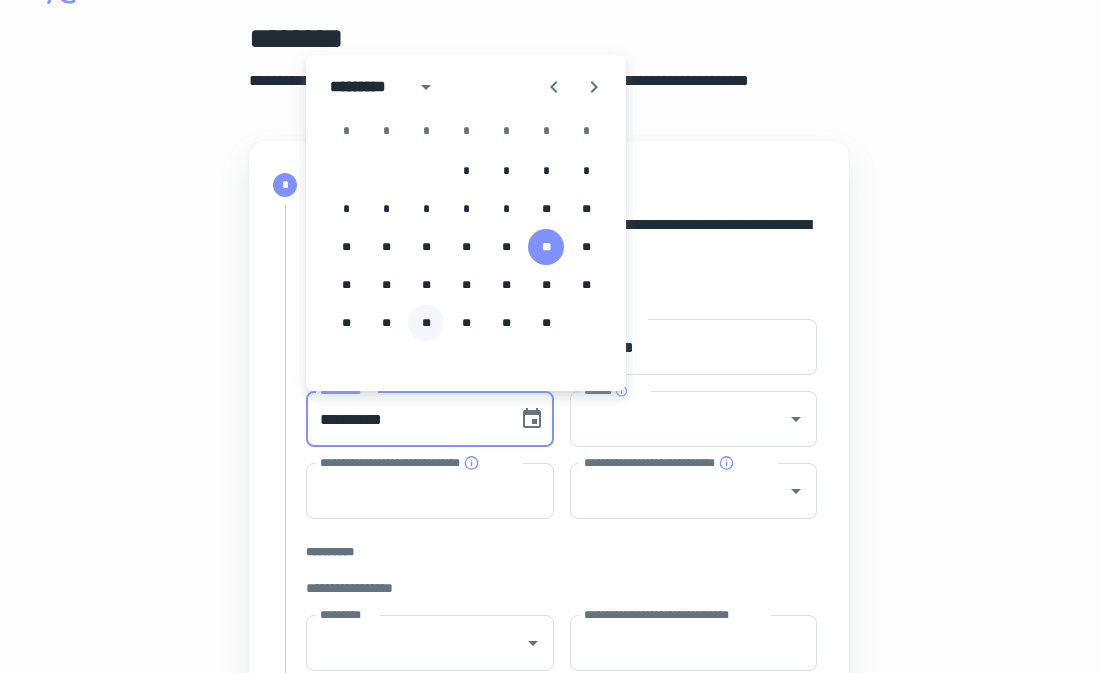 click on "**" at bounding box center [426, 323] 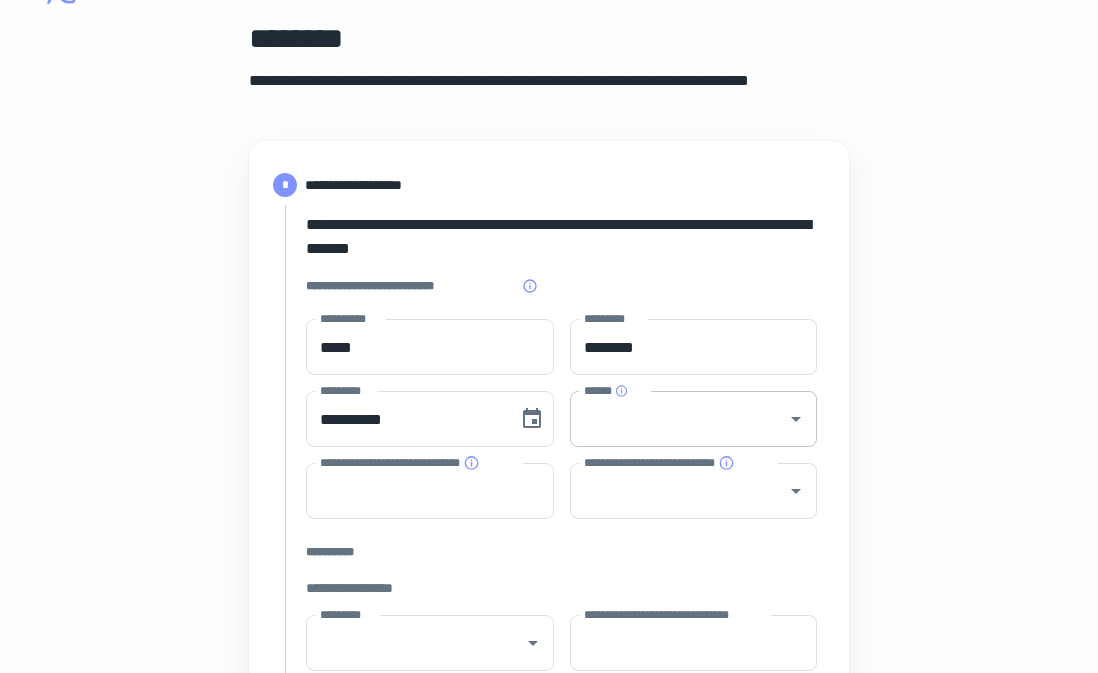 click on "******" at bounding box center [679, 419] 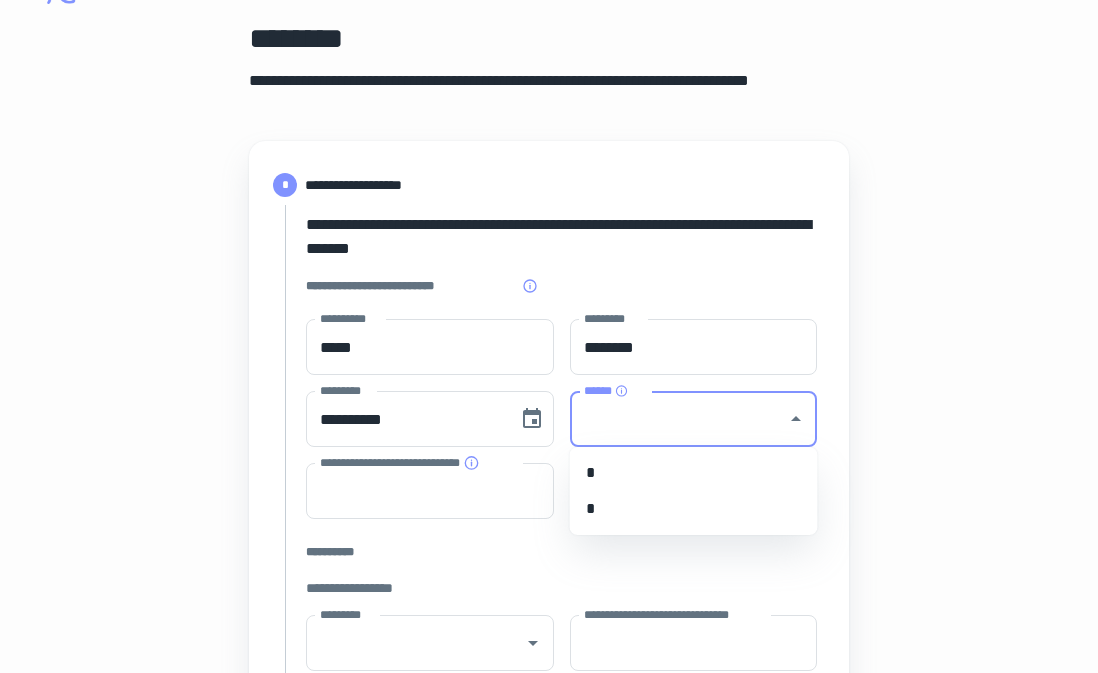 click on "*" at bounding box center (694, 473) 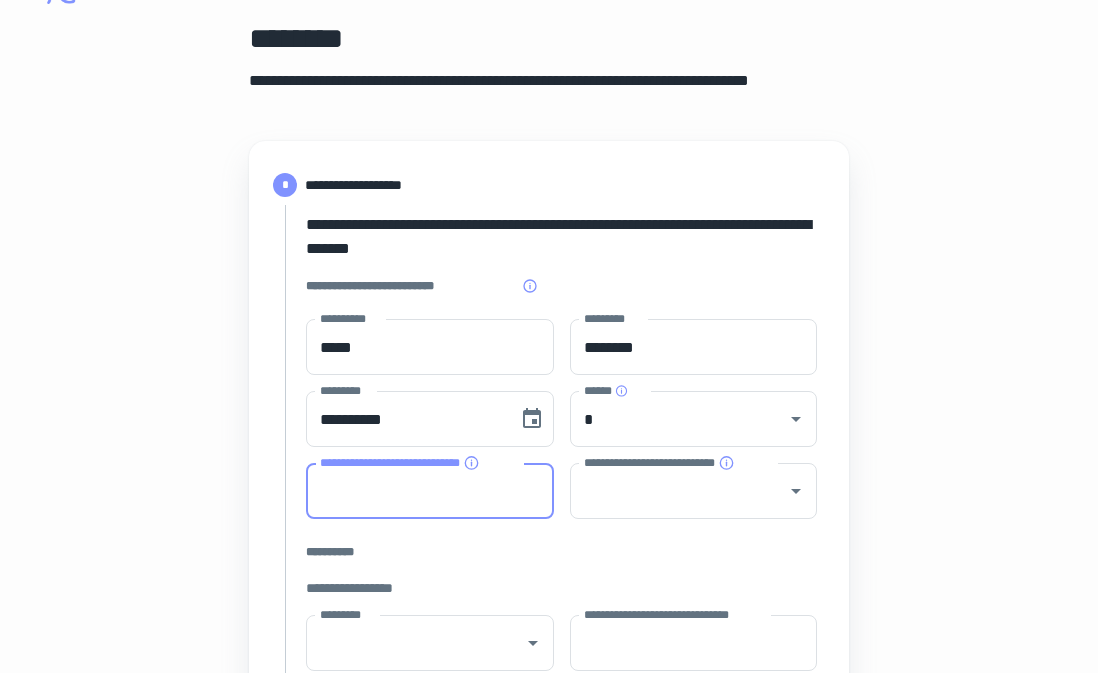click on "**********" at bounding box center [430, 491] 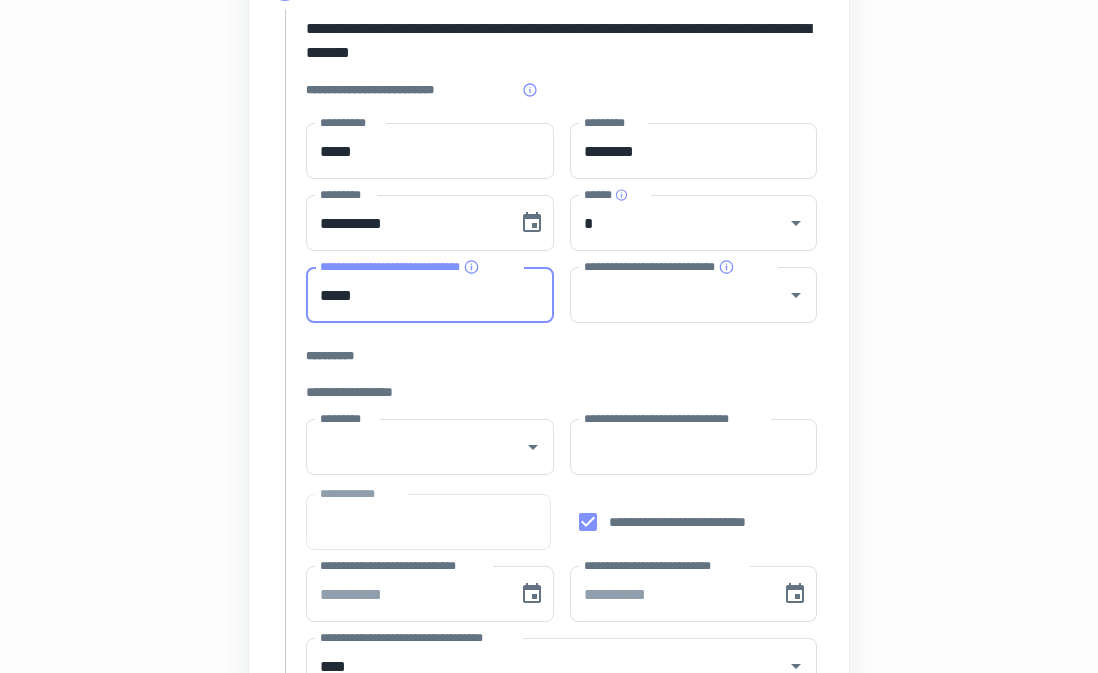 scroll, scrollTop: 331, scrollLeft: 0, axis: vertical 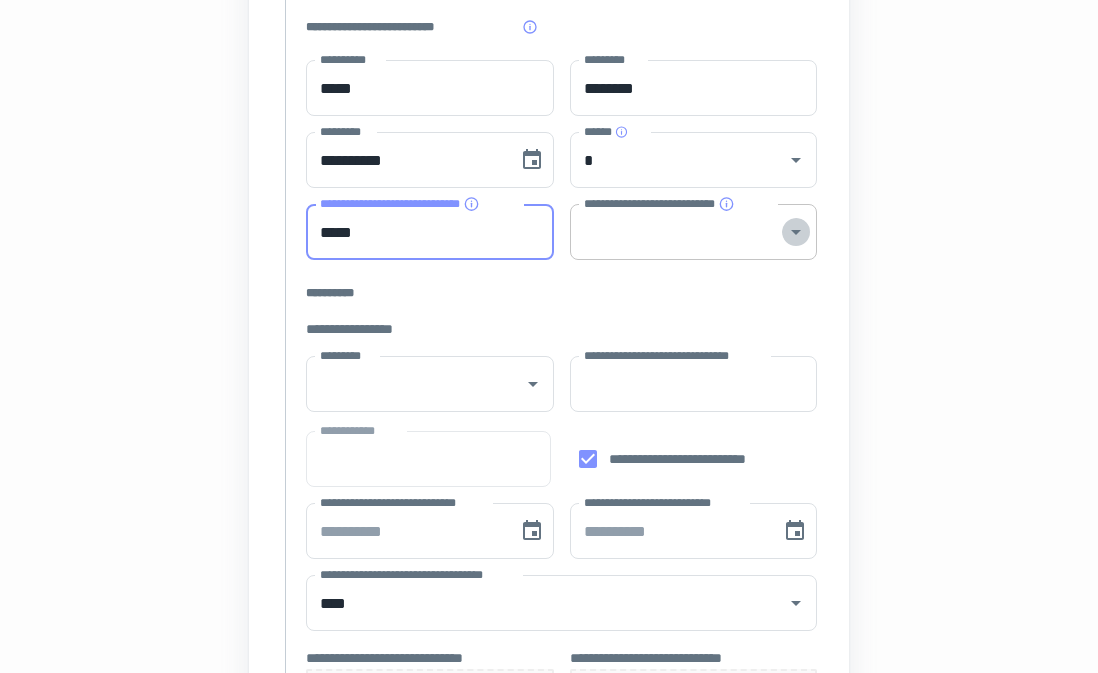 click 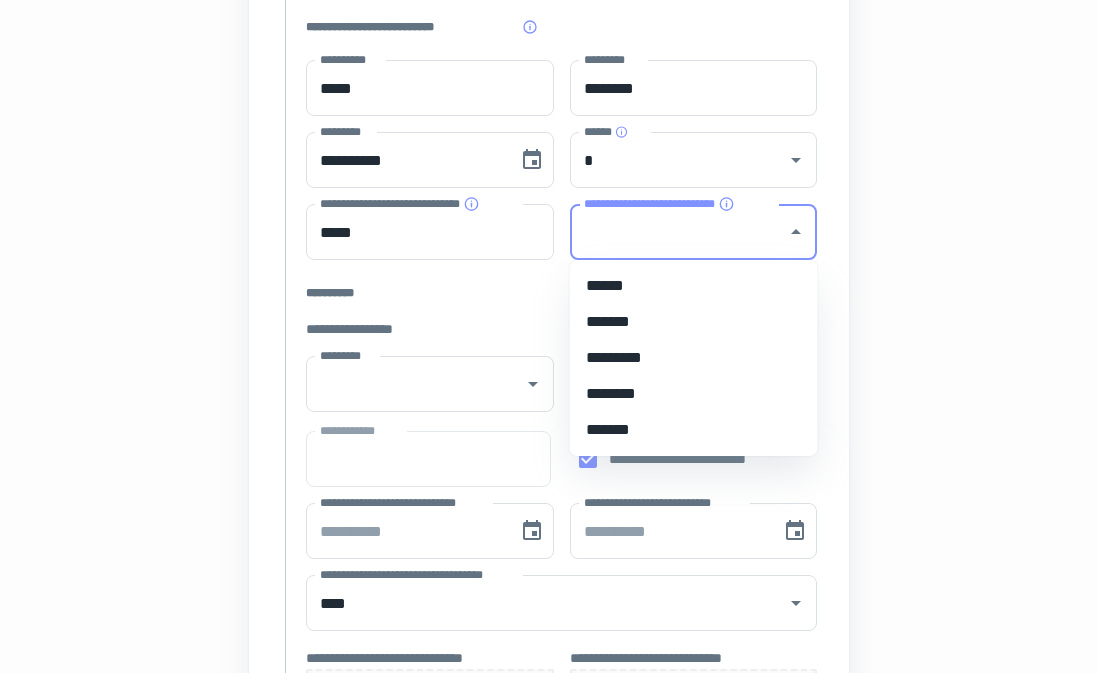 click on "******" at bounding box center (694, 286) 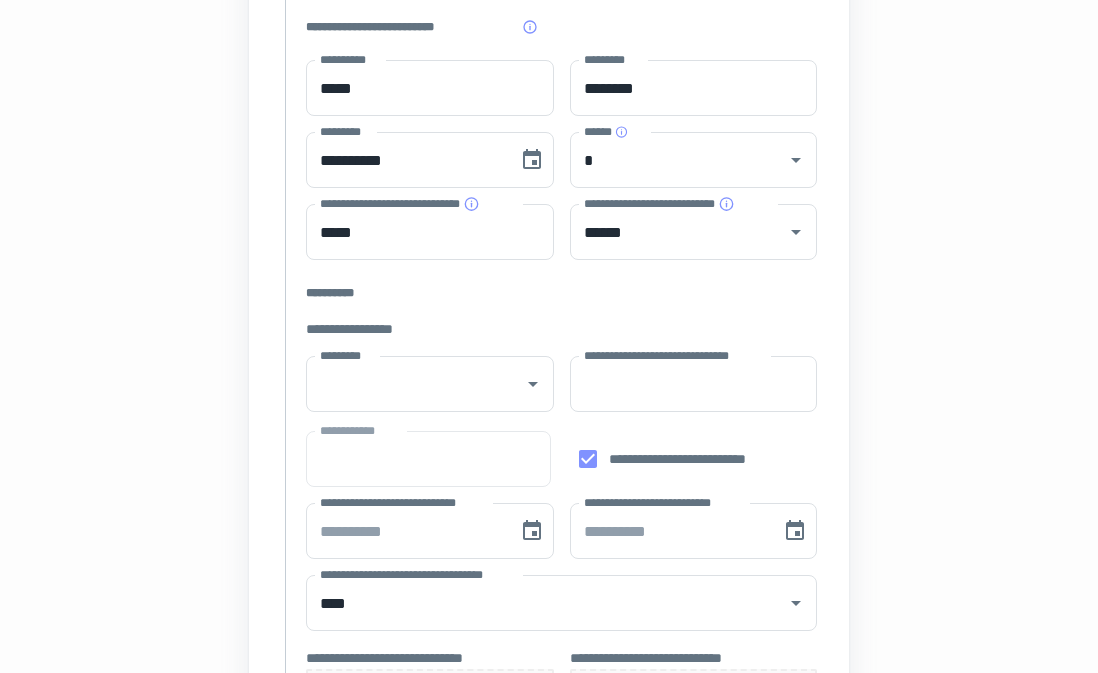 click on "**********" at bounding box center (561, 293) 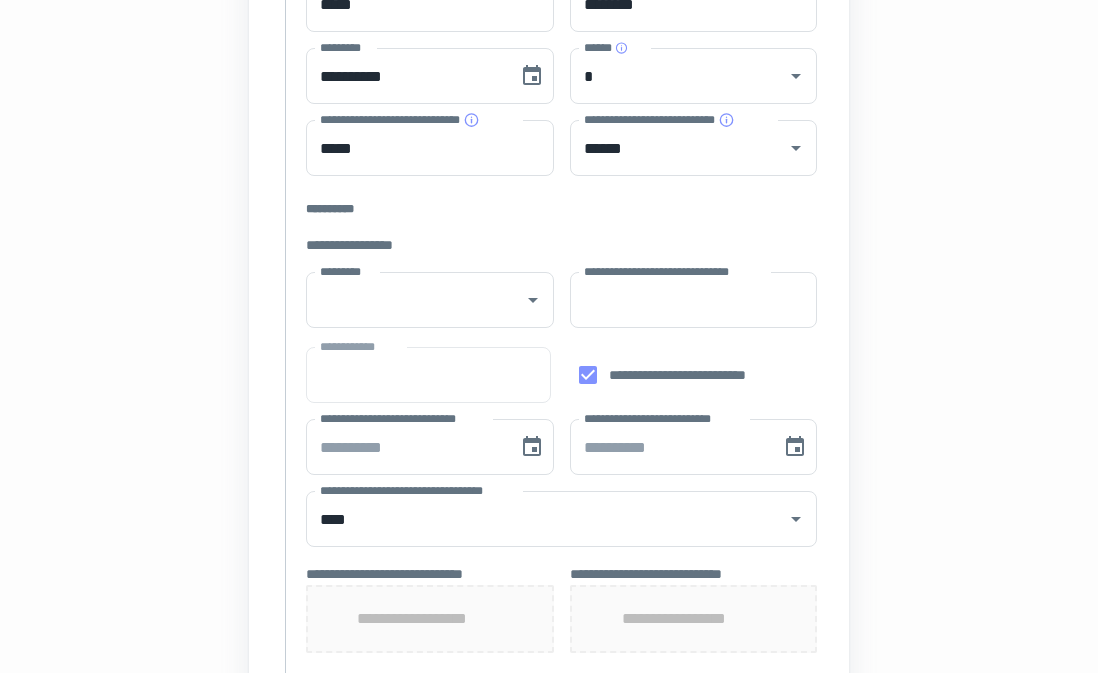 scroll, scrollTop: 416, scrollLeft: 0, axis: vertical 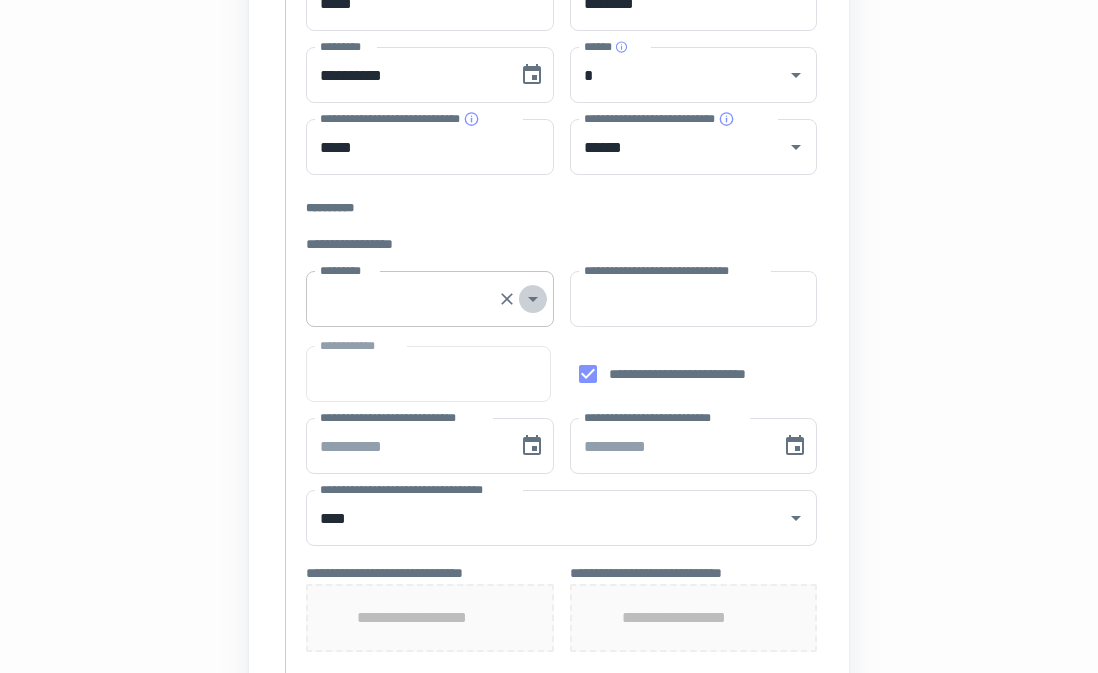 click 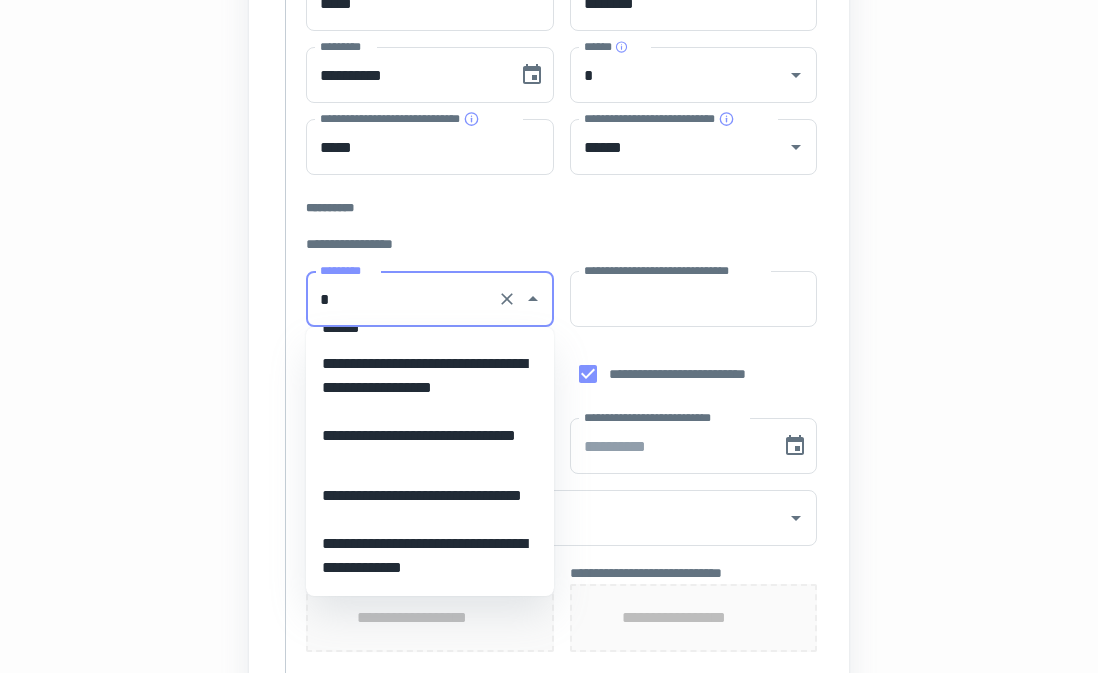 scroll, scrollTop: 8, scrollLeft: 0, axis: vertical 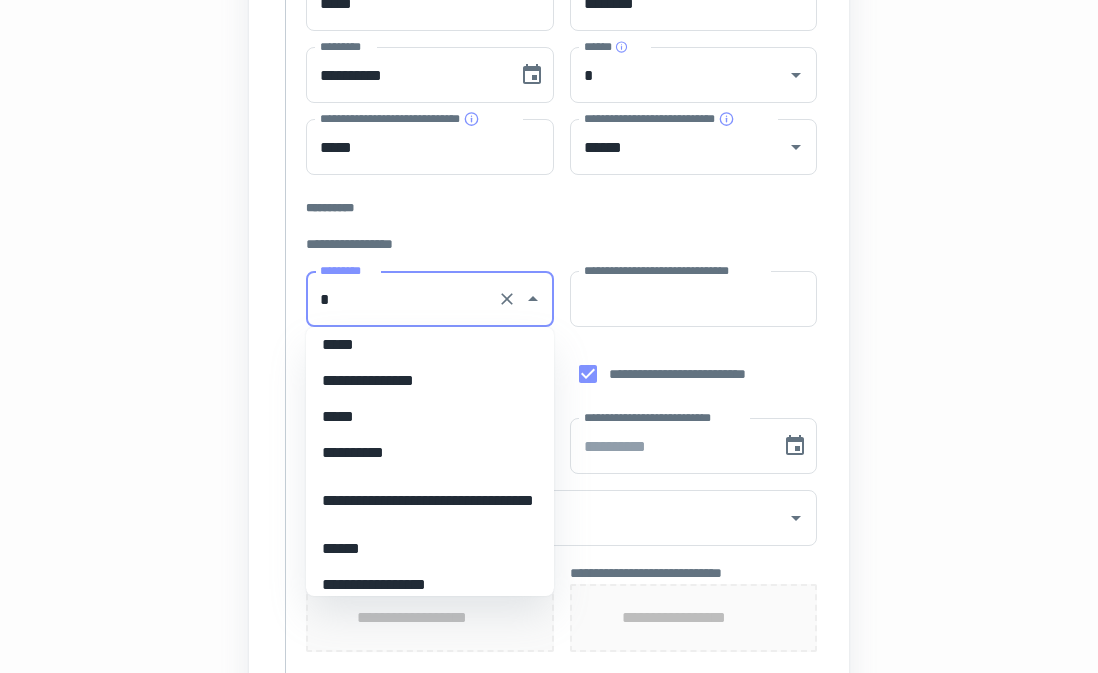 click on "*****" at bounding box center [430, 345] 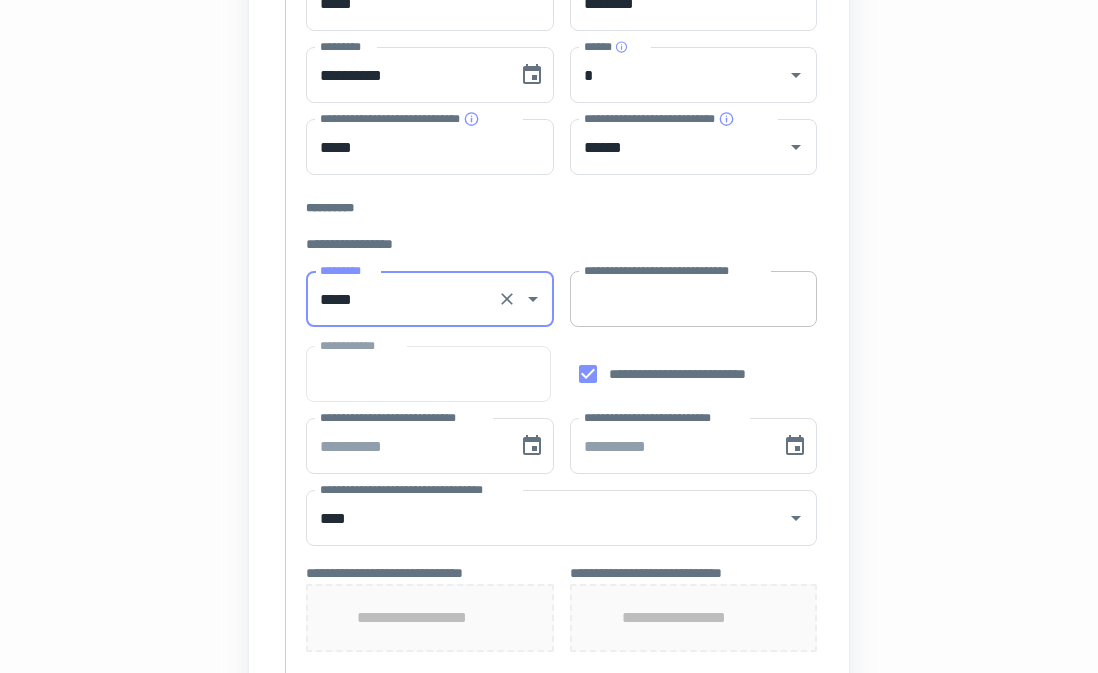 type on "*****" 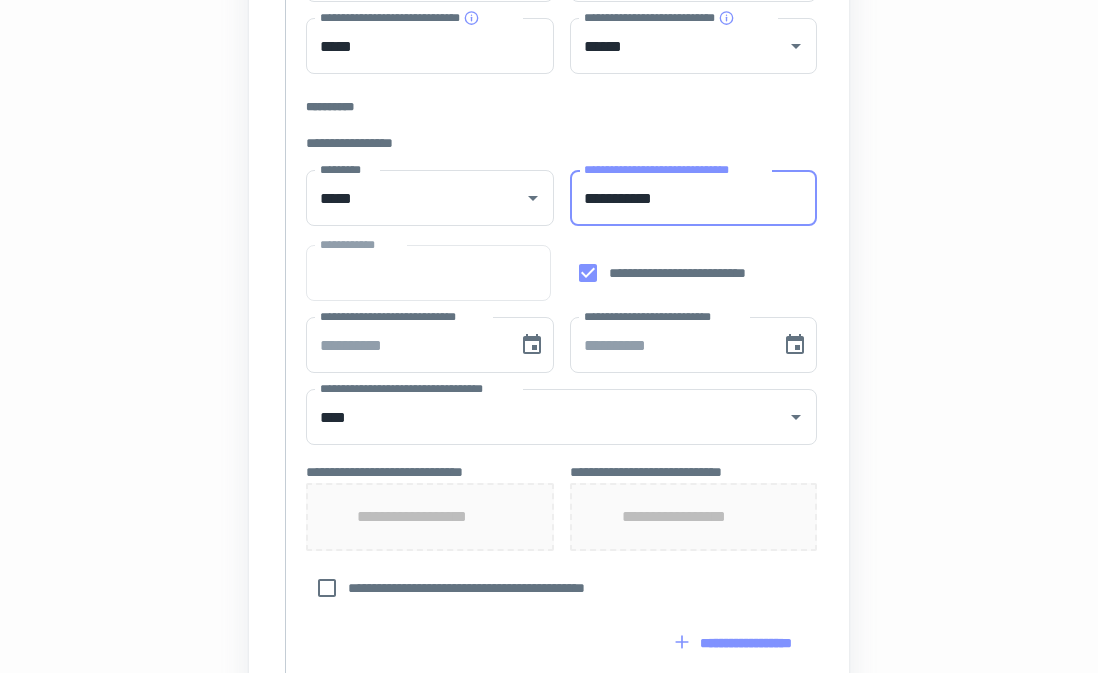 scroll, scrollTop: 519, scrollLeft: 0, axis: vertical 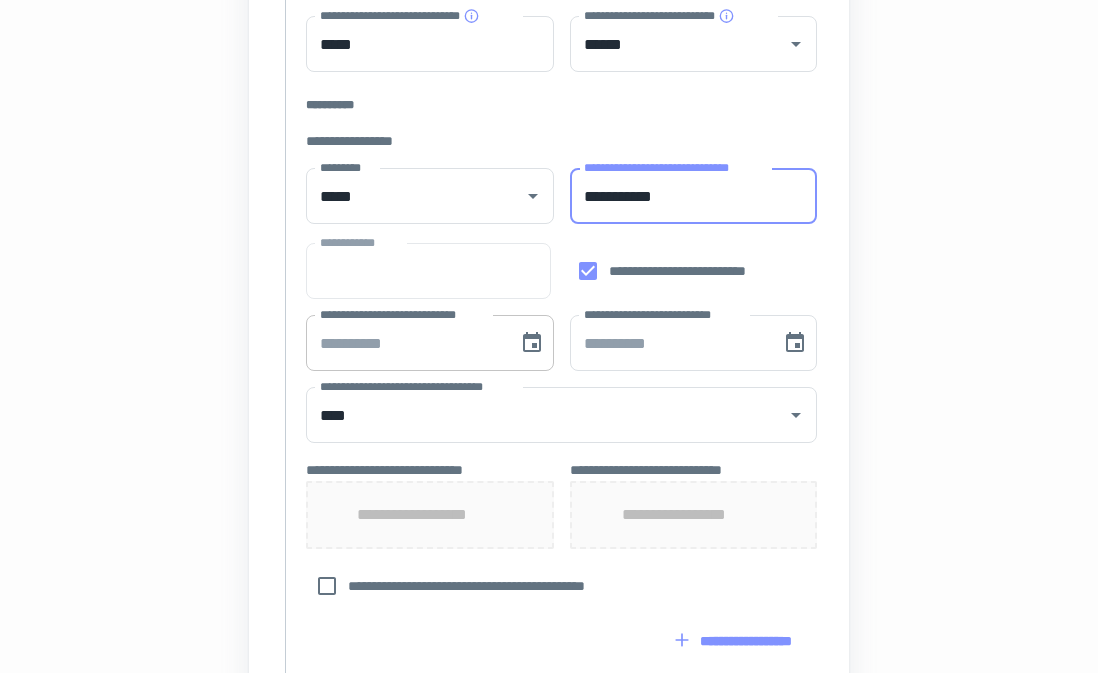 type on "**********" 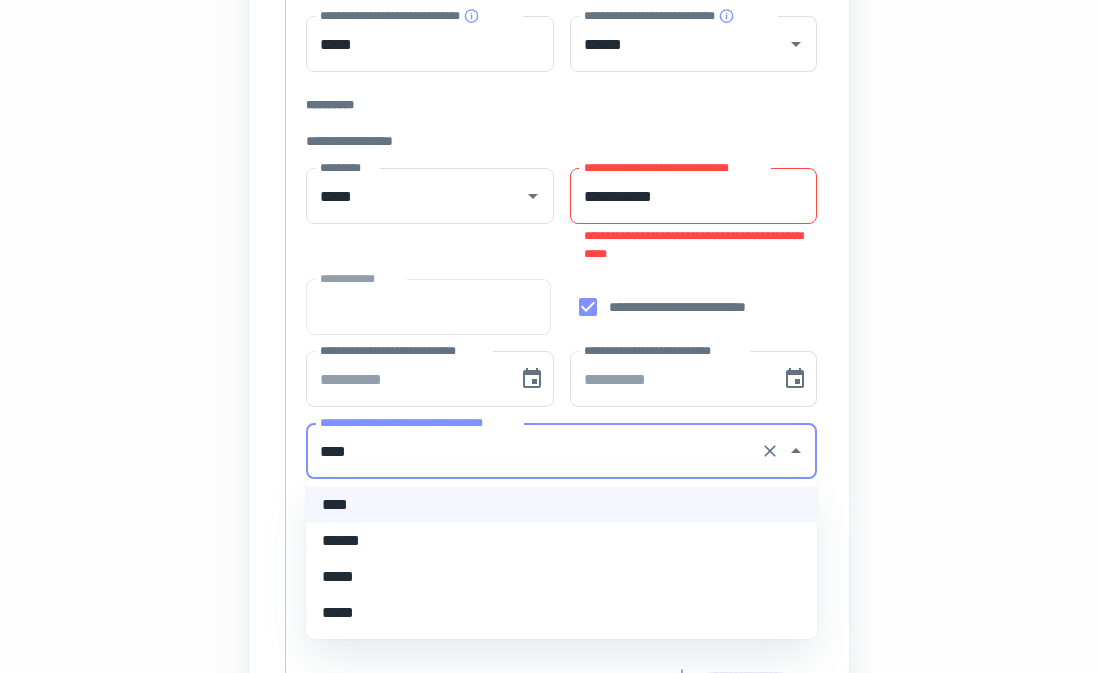 click on "******" at bounding box center [561, 541] 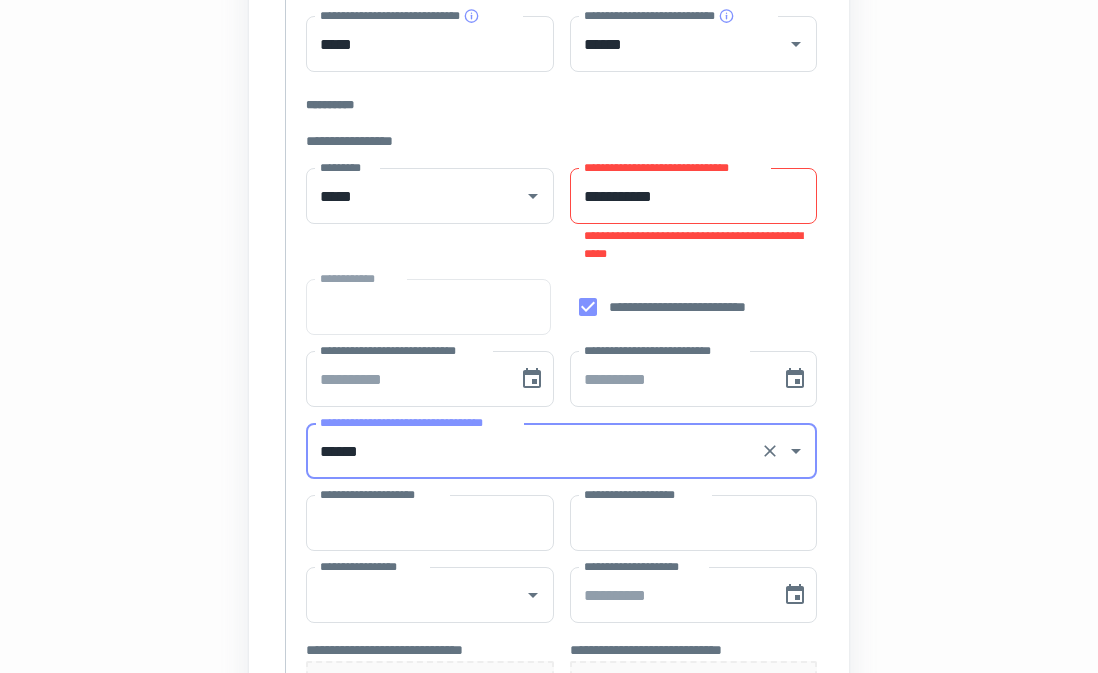 click on "******" at bounding box center [533, 451] 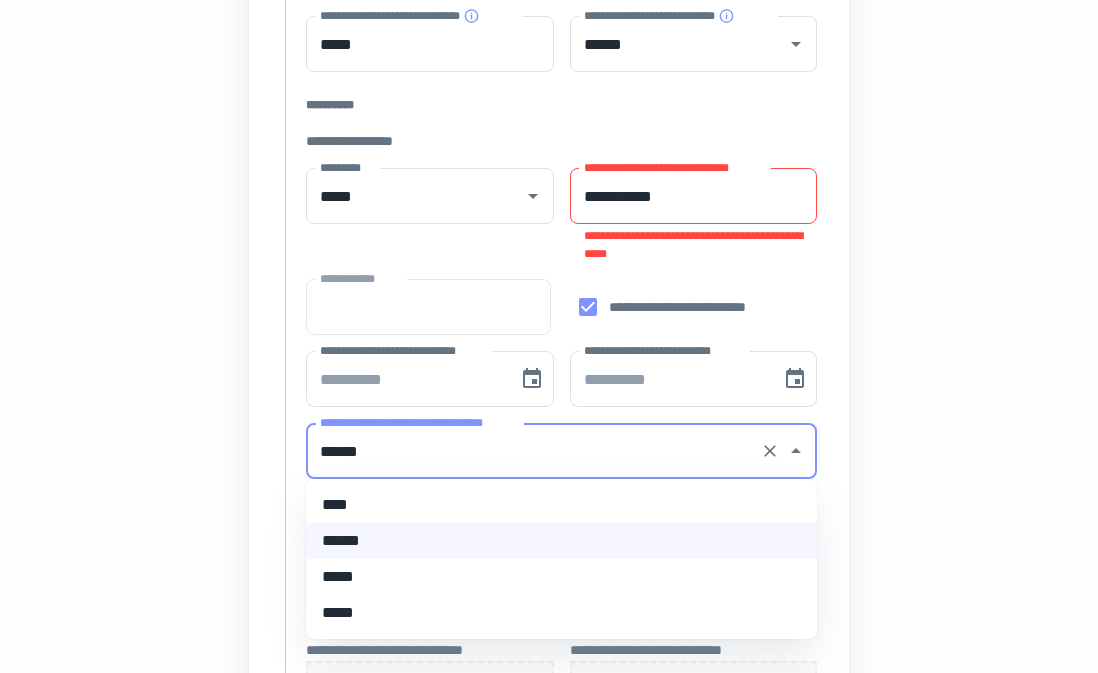click on "*****" at bounding box center [561, 577] 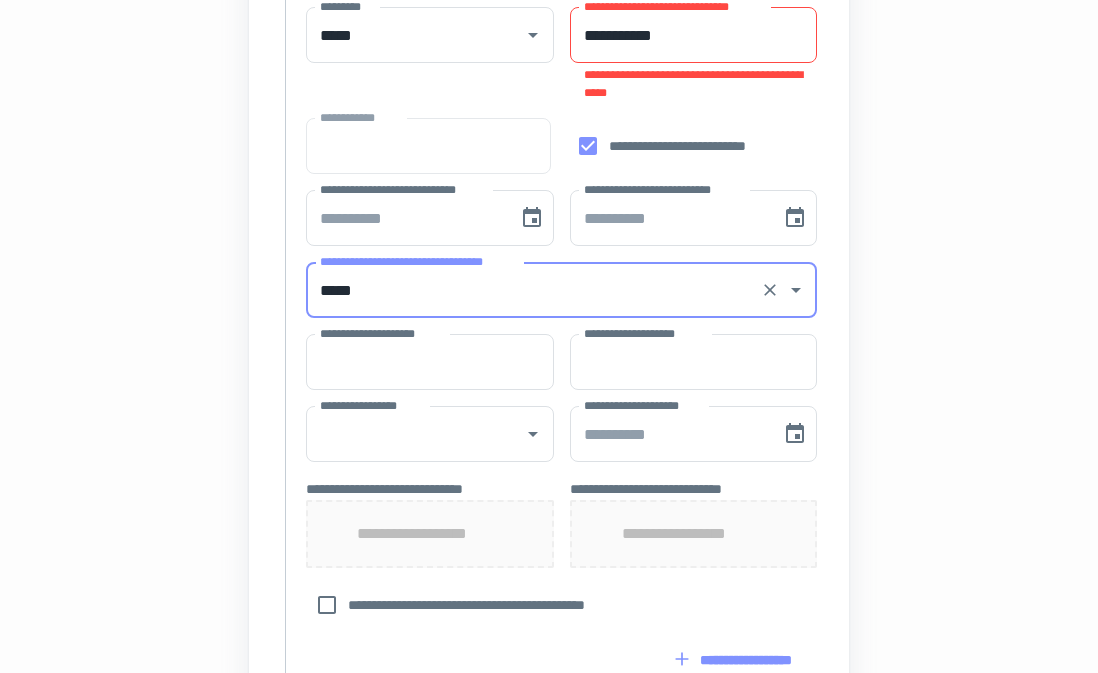 scroll, scrollTop: 711, scrollLeft: 0, axis: vertical 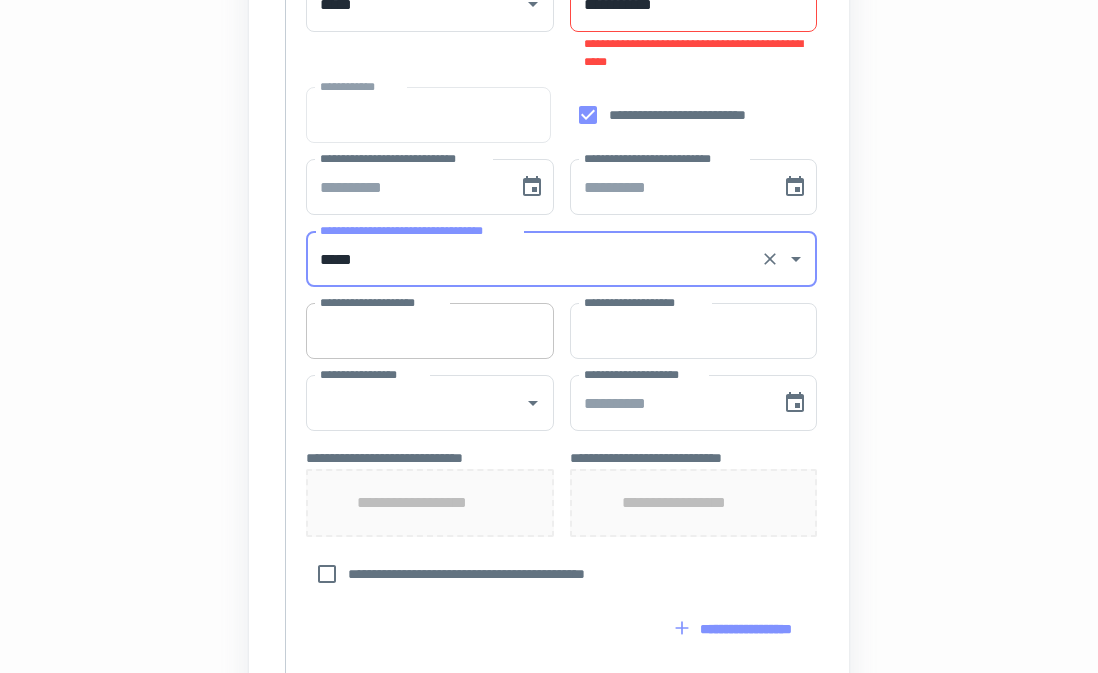 click on "**********" at bounding box center (430, 331) 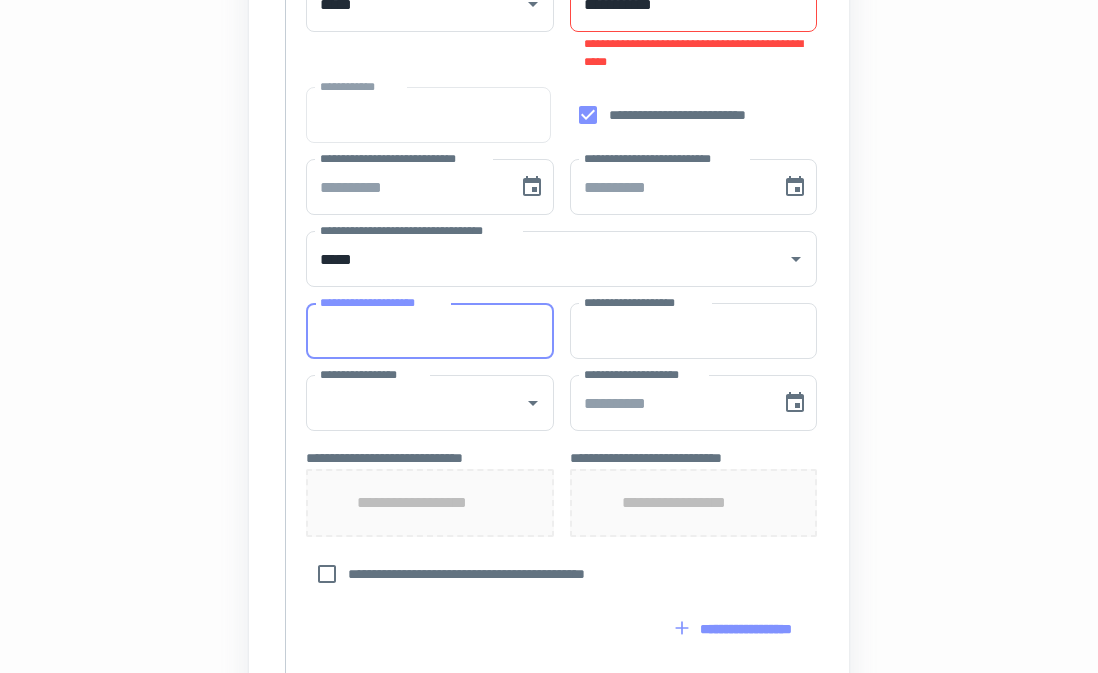 type on "***" 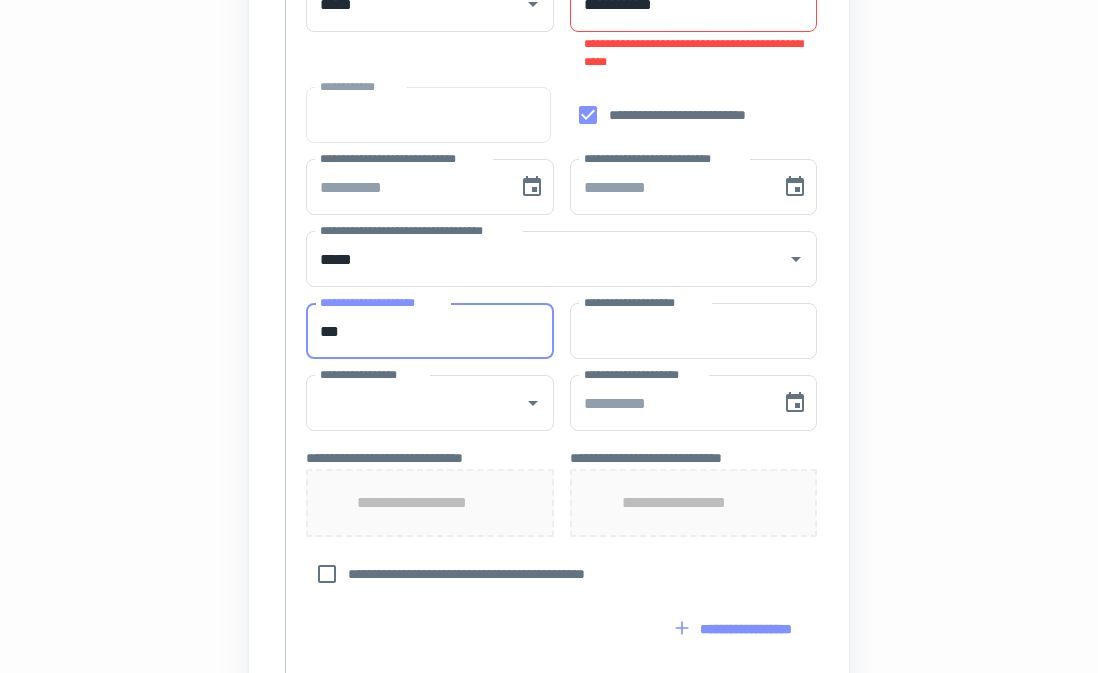 type on "********" 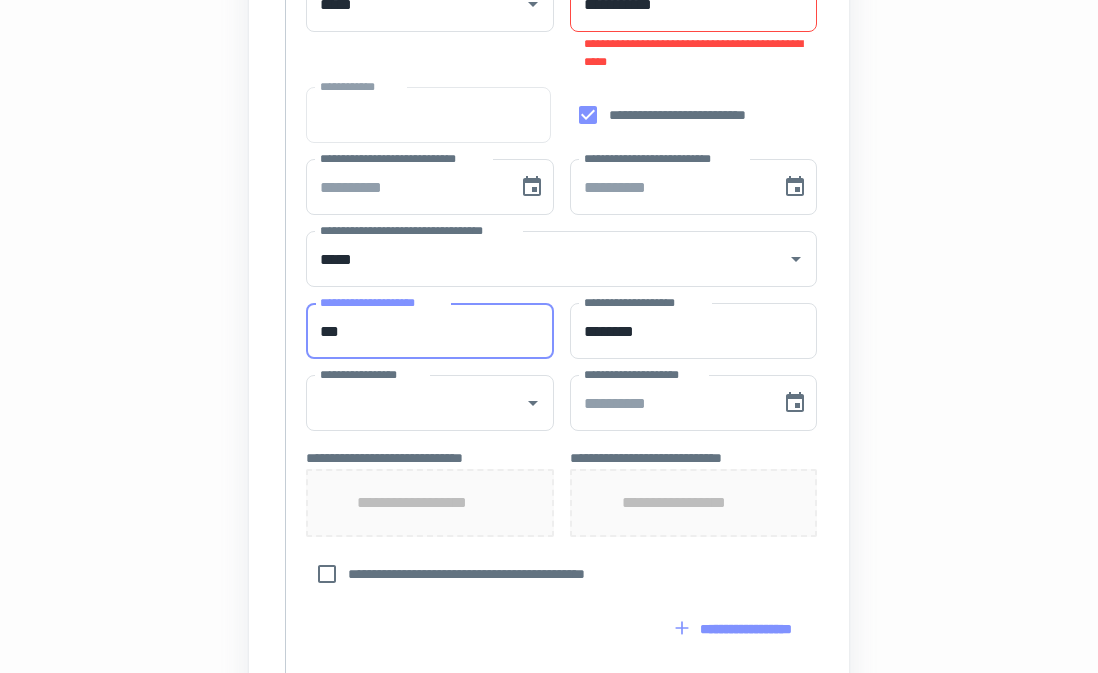 type on "**********" 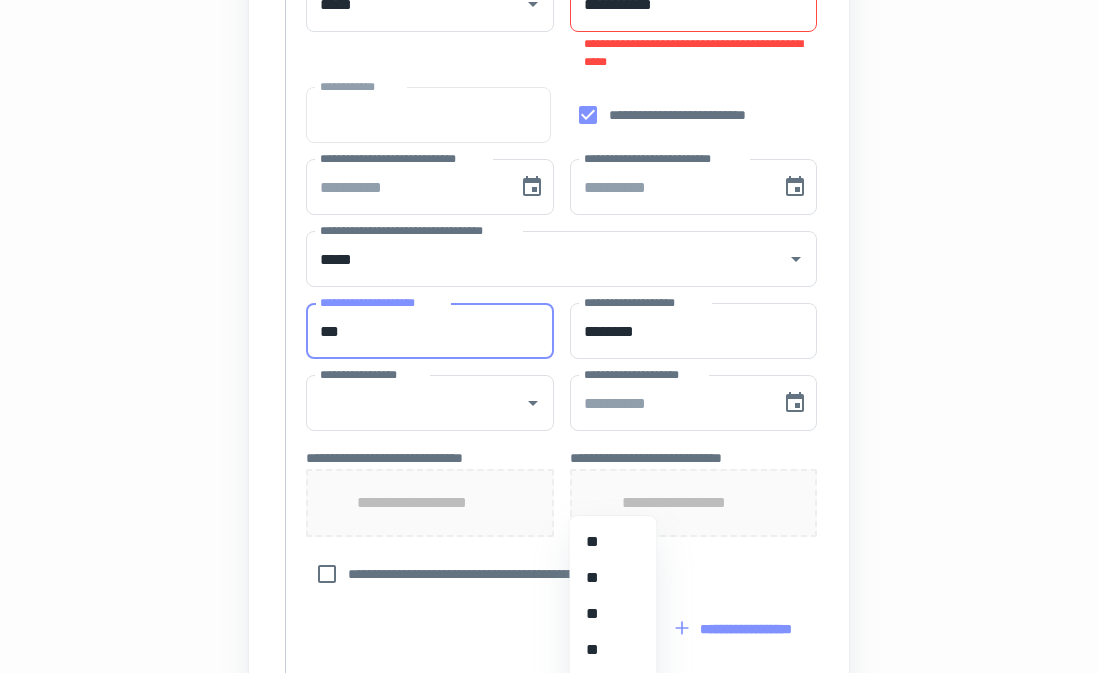 click on "***" at bounding box center [430, 331] 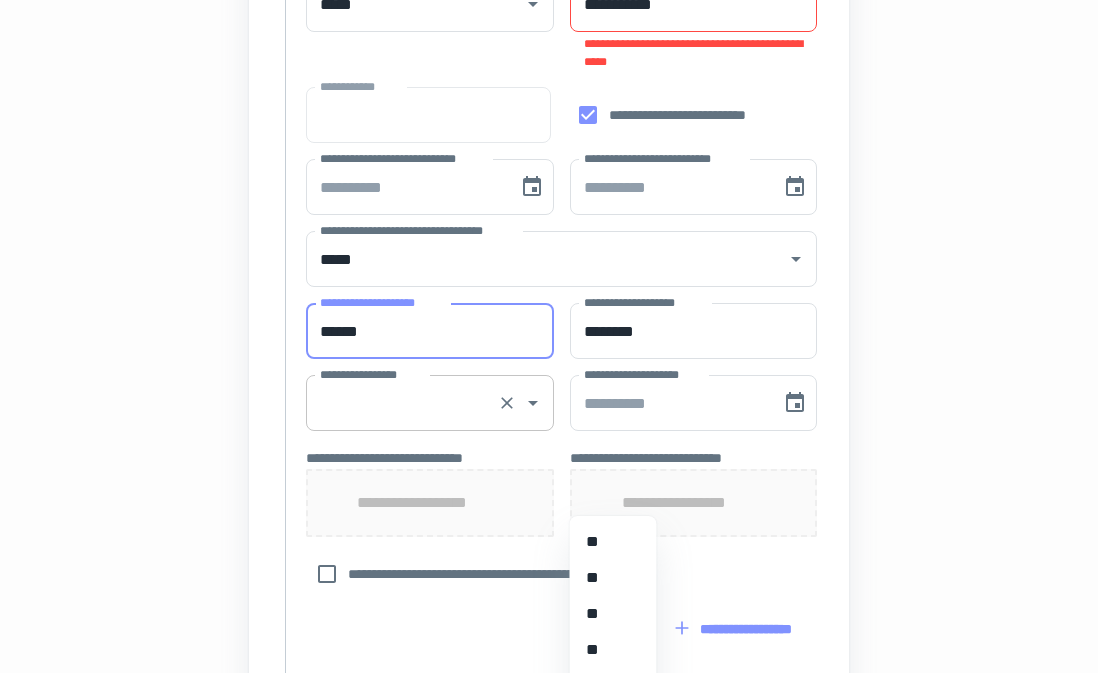 type on "******" 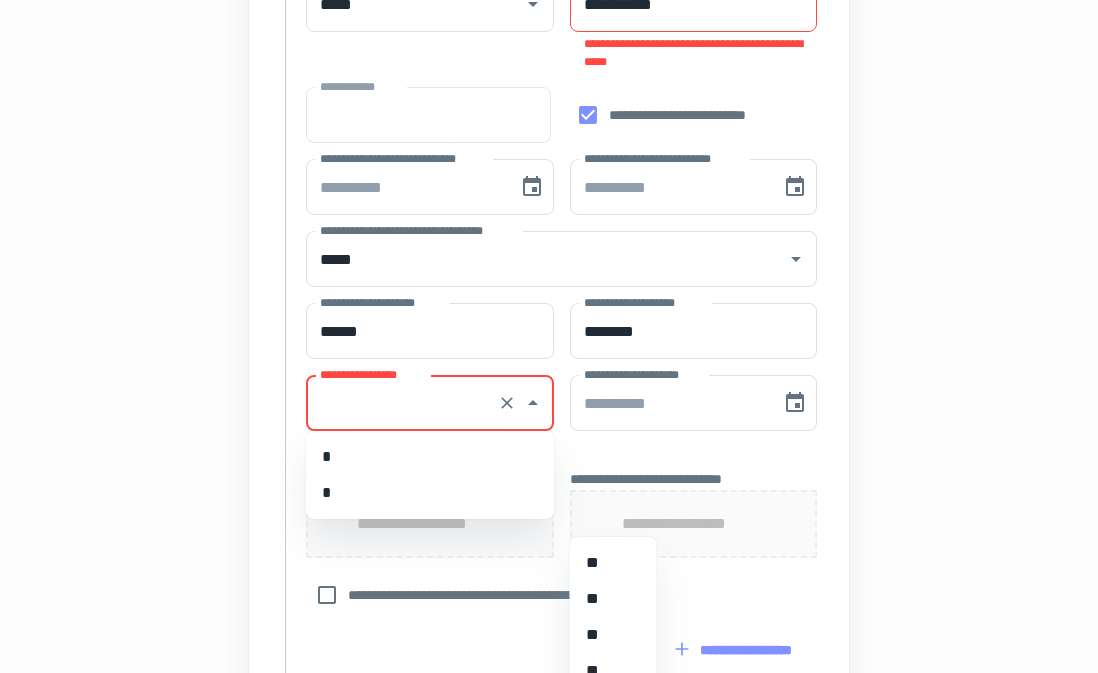 click on "**********" at bounding box center (402, 403) 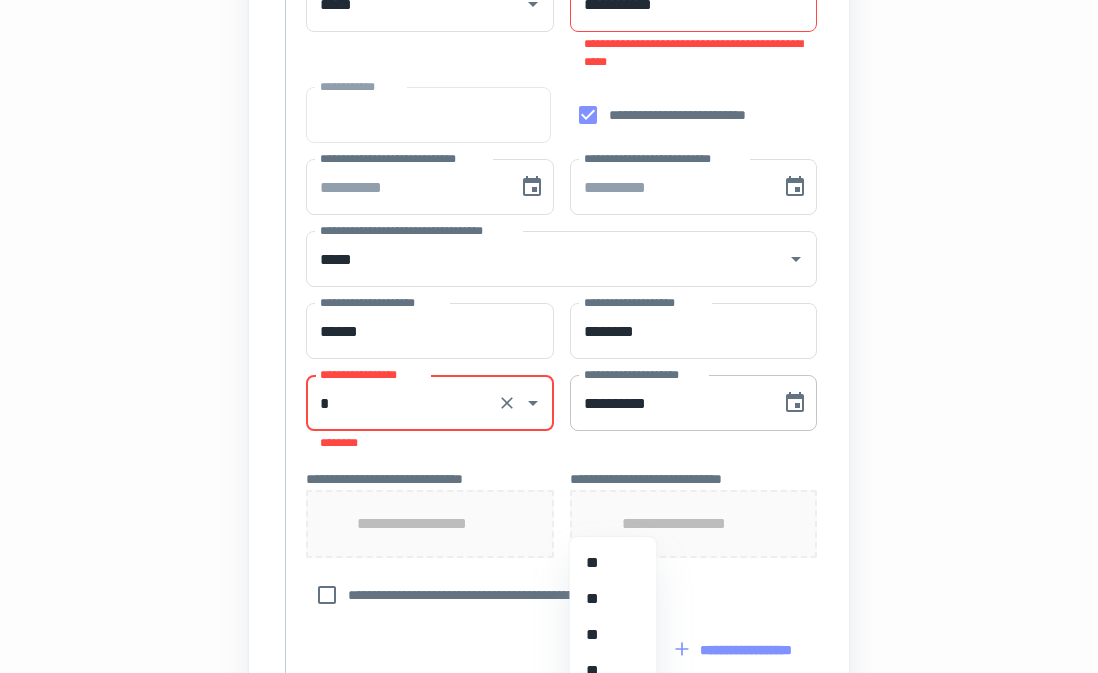 click on "**********" at bounding box center [669, 403] 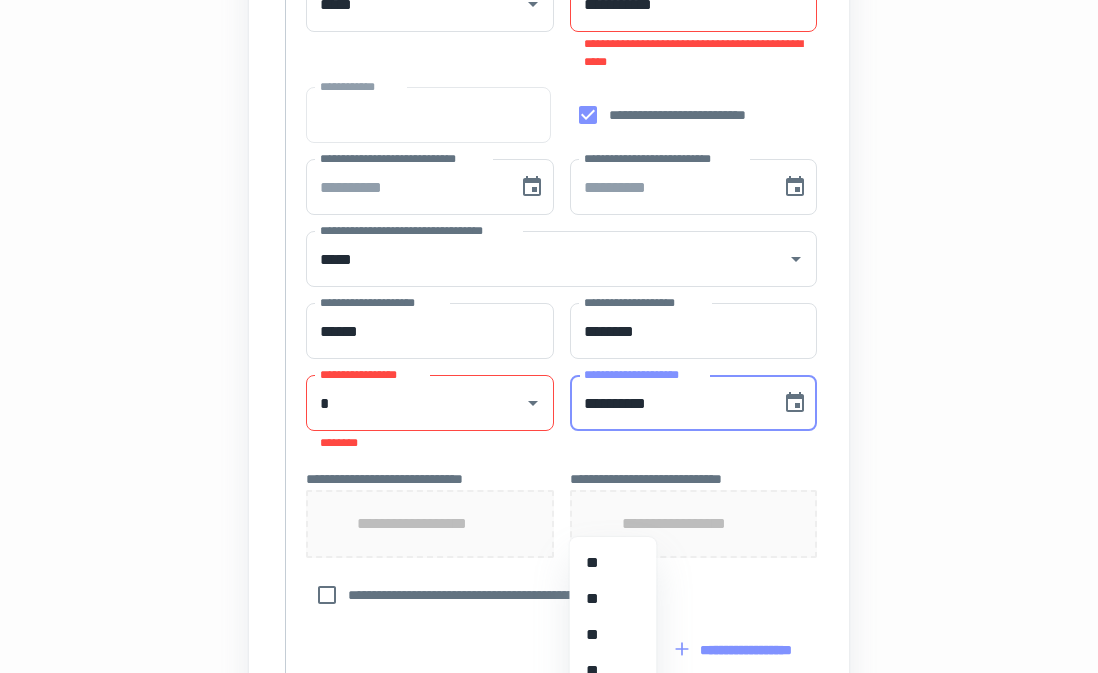type on "**********" 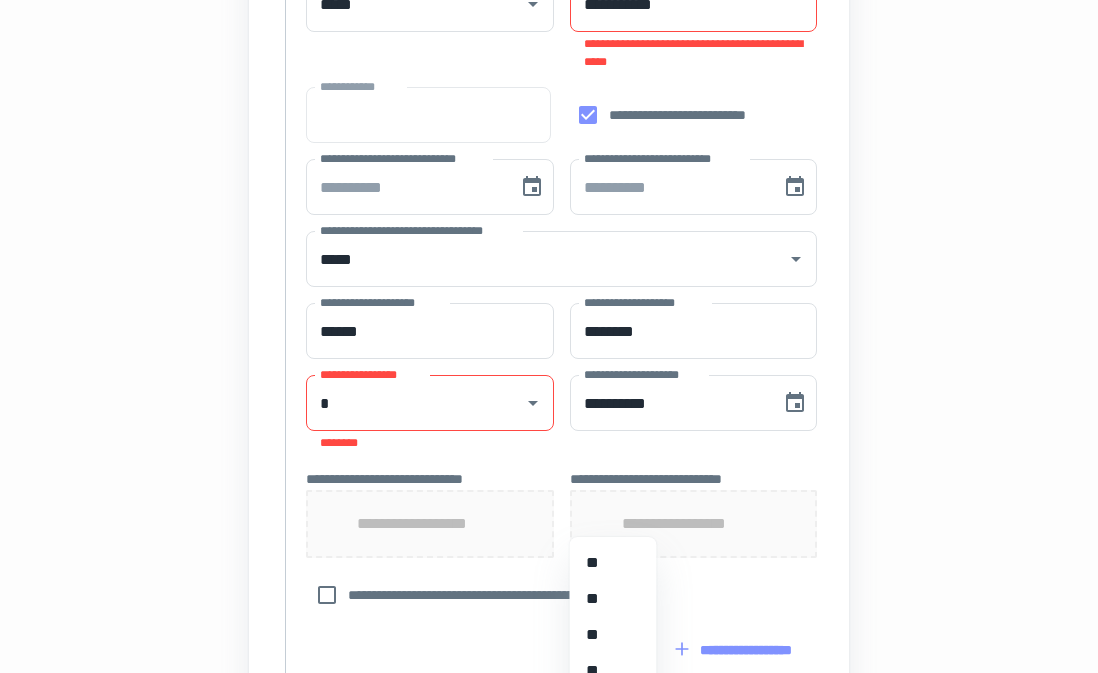 click on "**********" at bounding box center (549, 250) 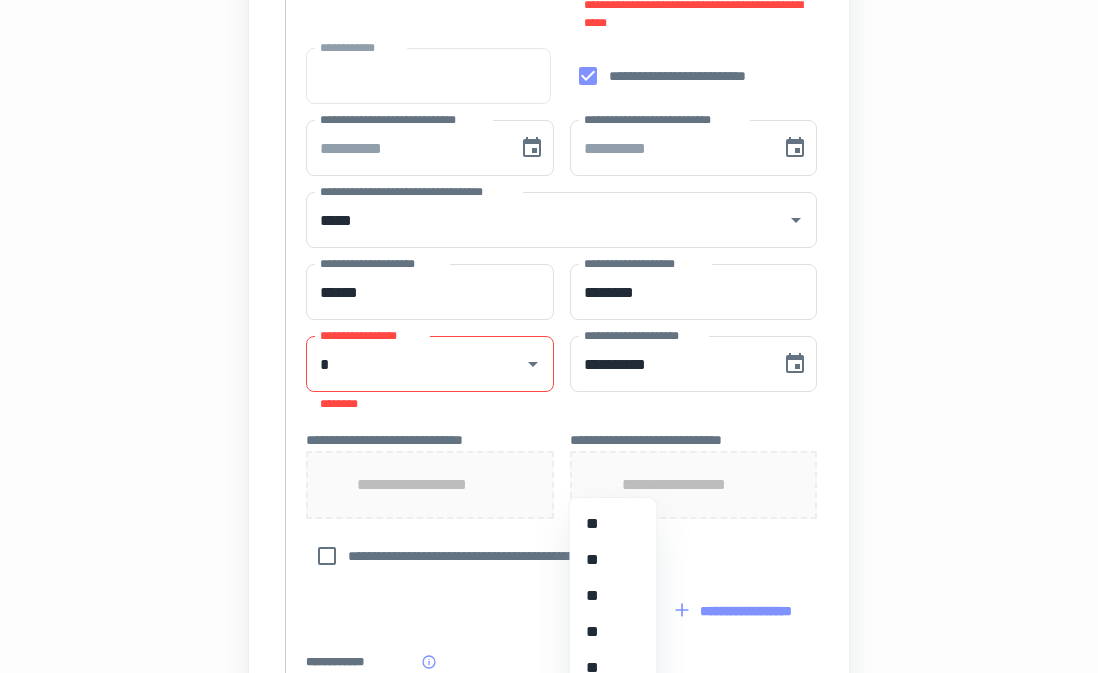 scroll, scrollTop: 754, scrollLeft: 0, axis: vertical 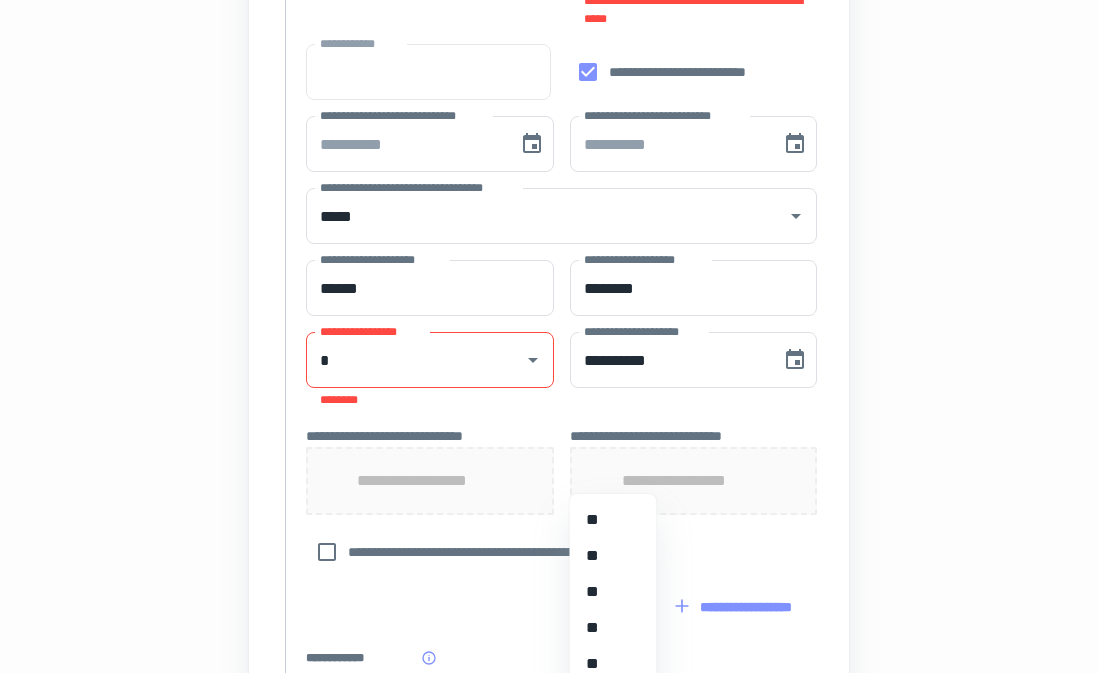 click on "**********" at bounding box center [561, 552] 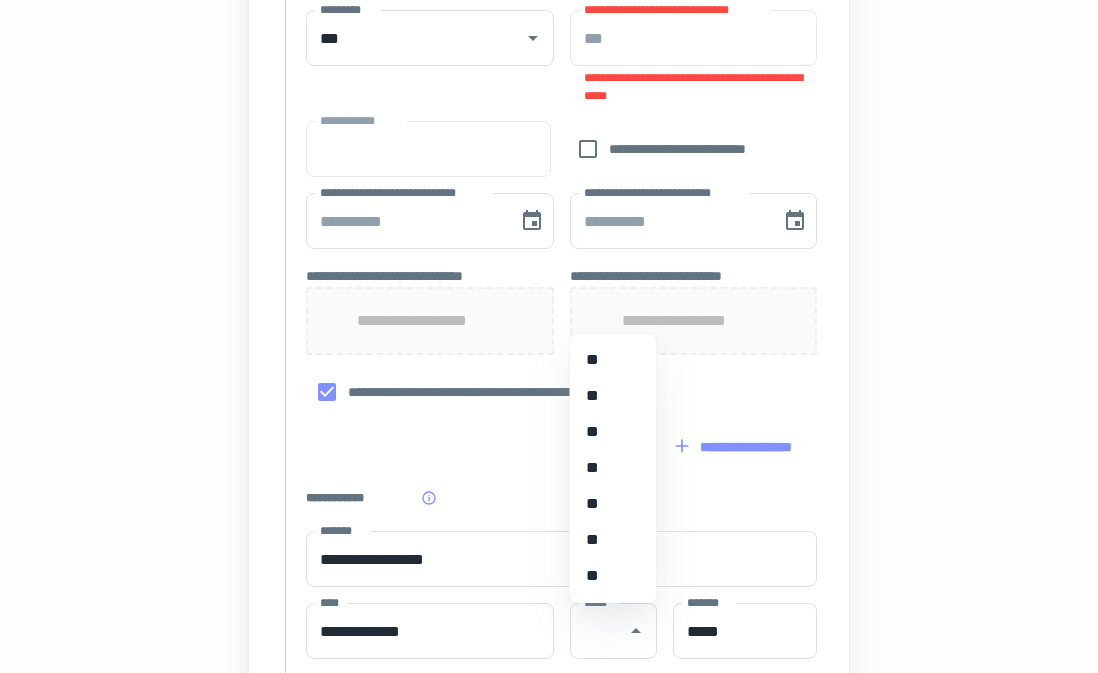 scroll, scrollTop: 609, scrollLeft: 0, axis: vertical 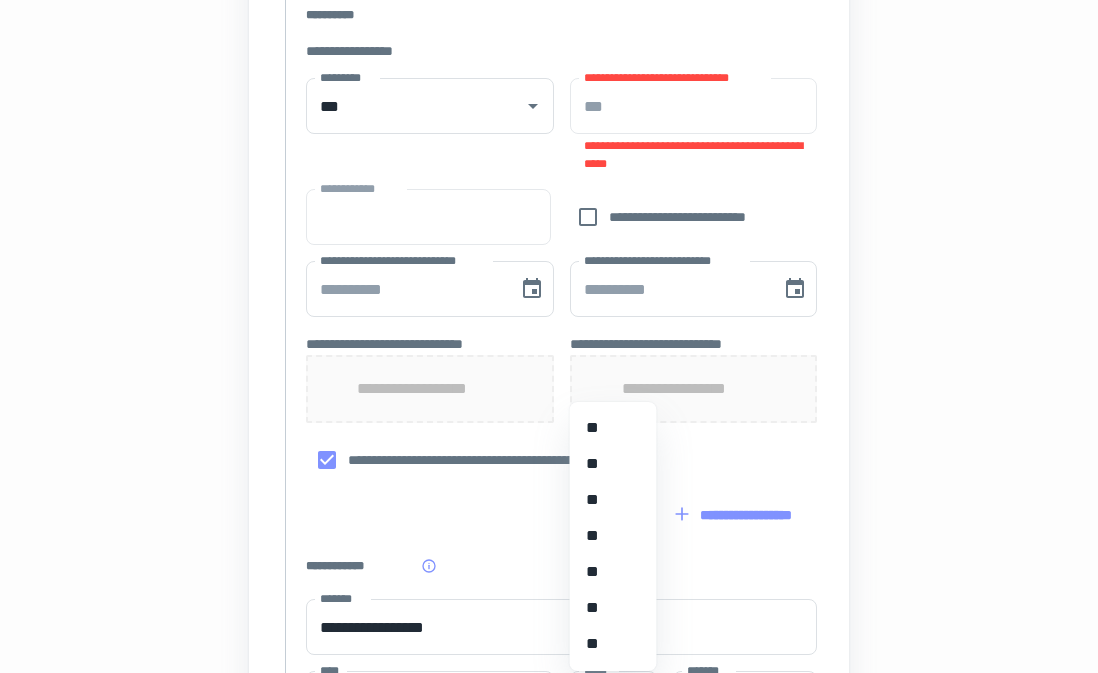 click on "**********" at bounding box center [549, 234] 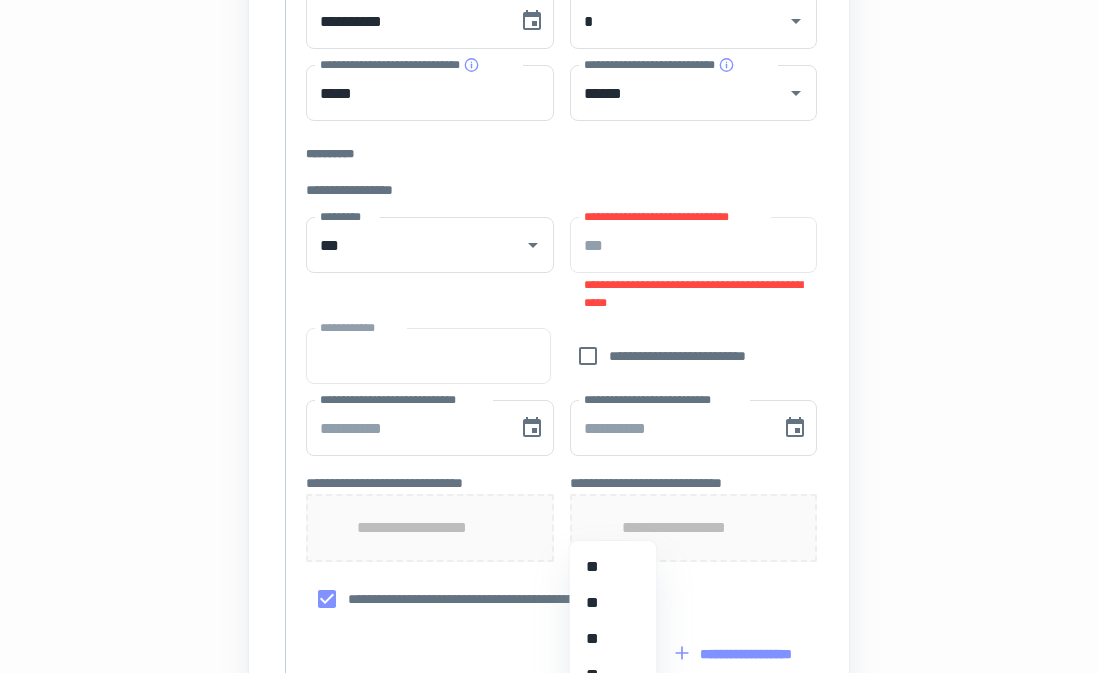 scroll, scrollTop: 541, scrollLeft: 0, axis: vertical 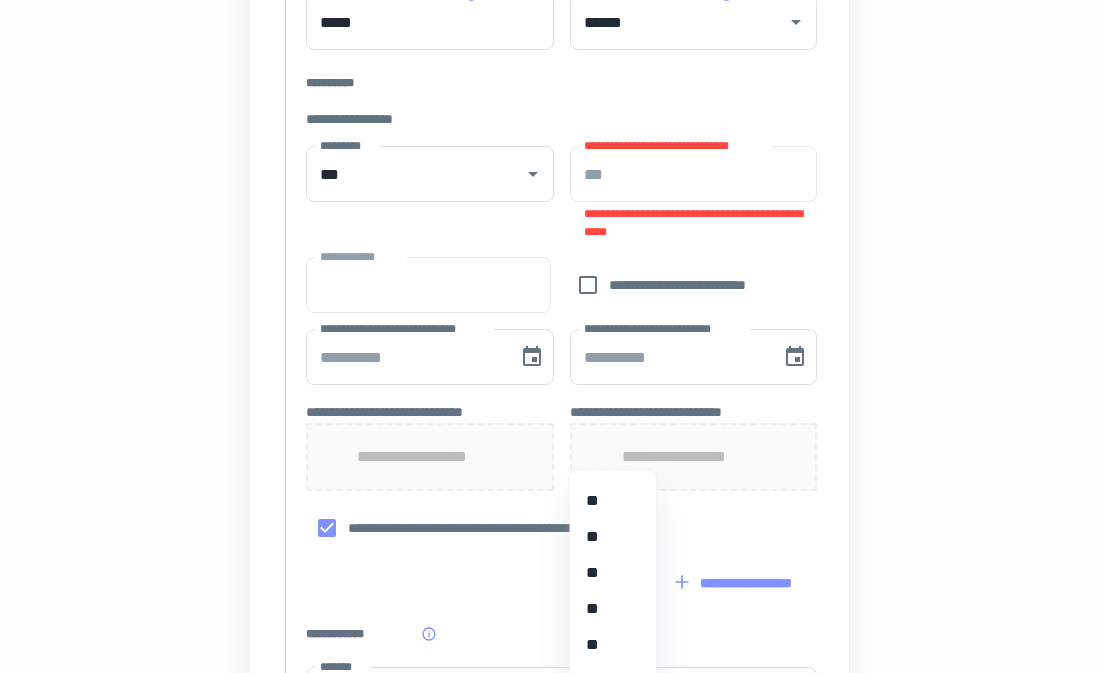 click on "**" at bounding box center [613, 609] 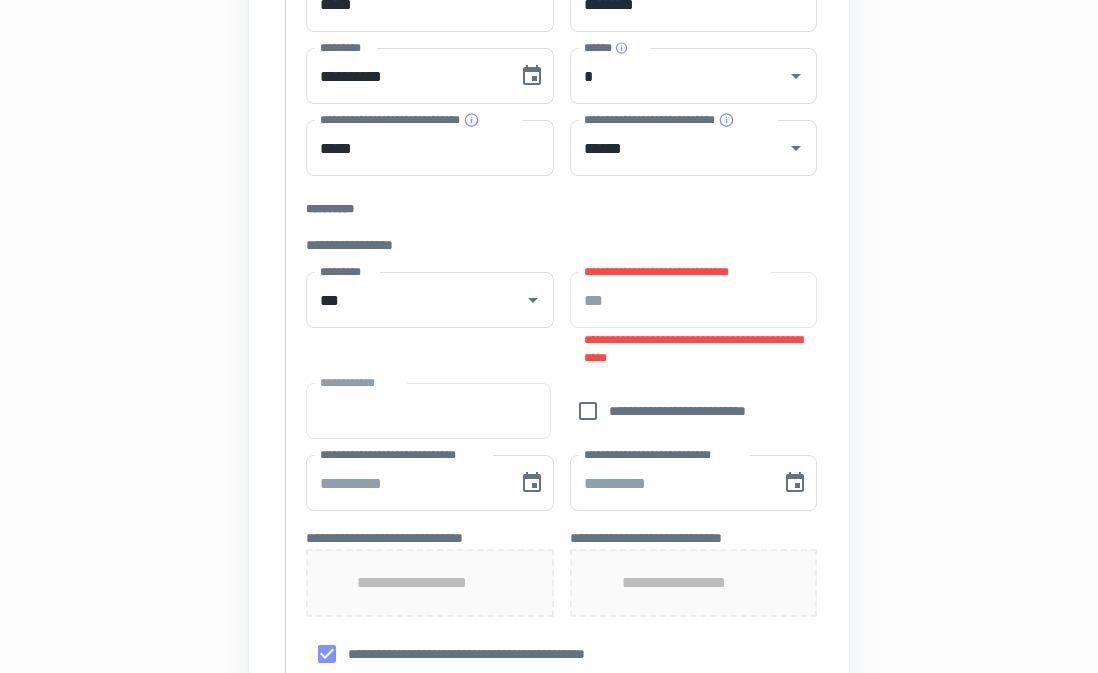 scroll, scrollTop: 405, scrollLeft: 0, axis: vertical 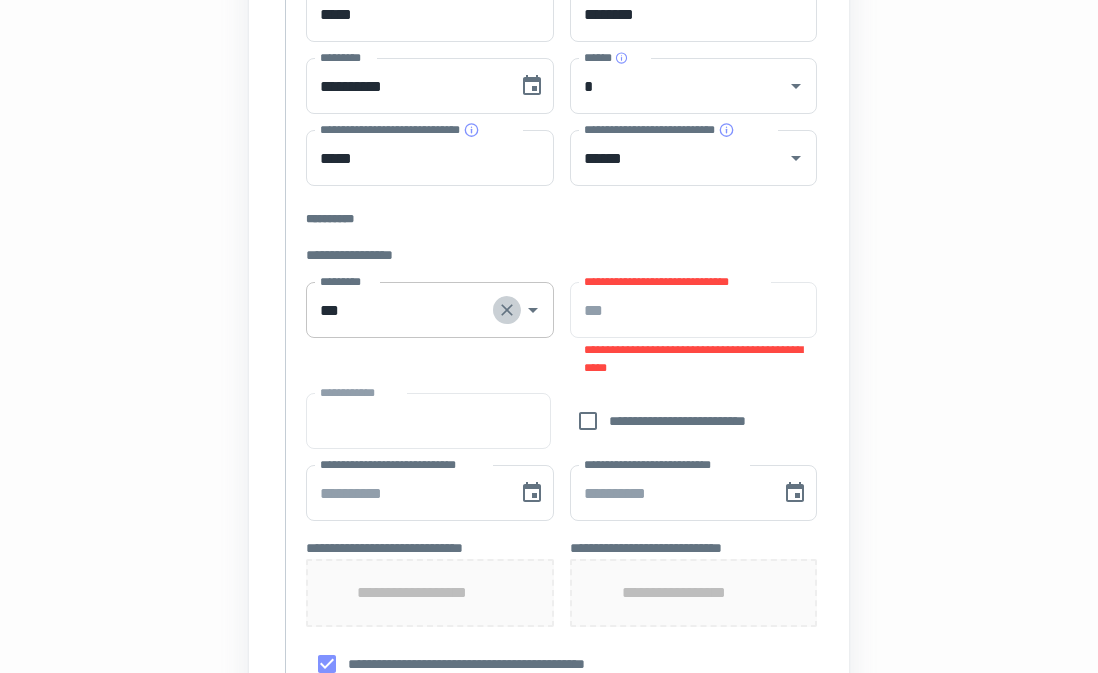 click at bounding box center [507, 310] 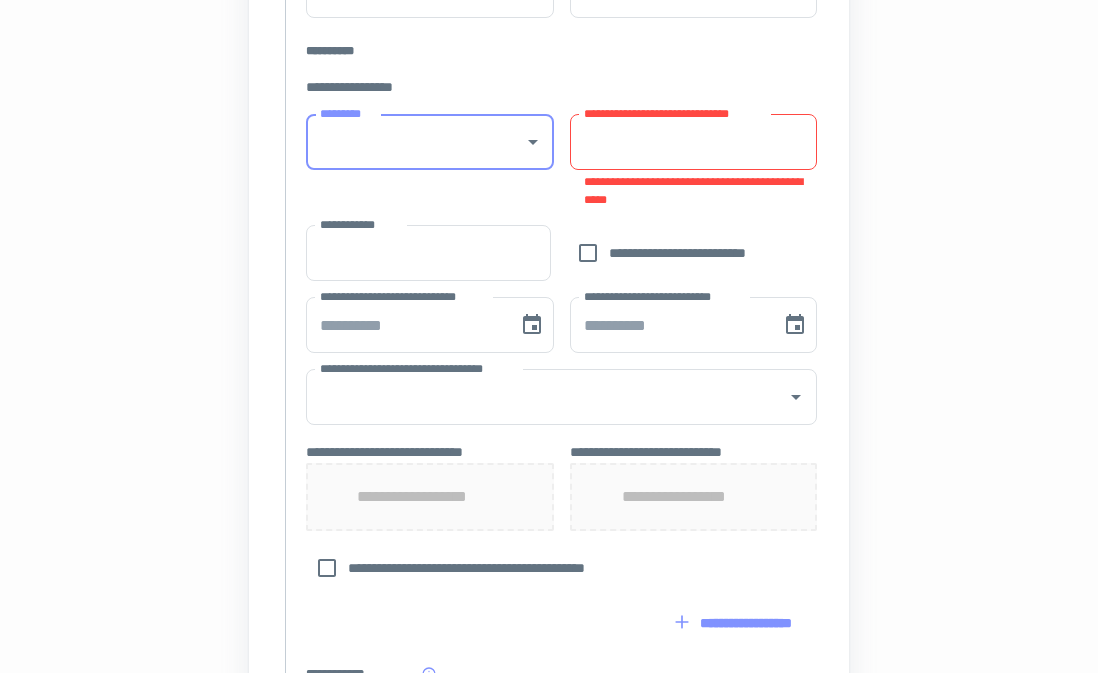scroll, scrollTop: 575, scrollLeft: 0, axis: vertical 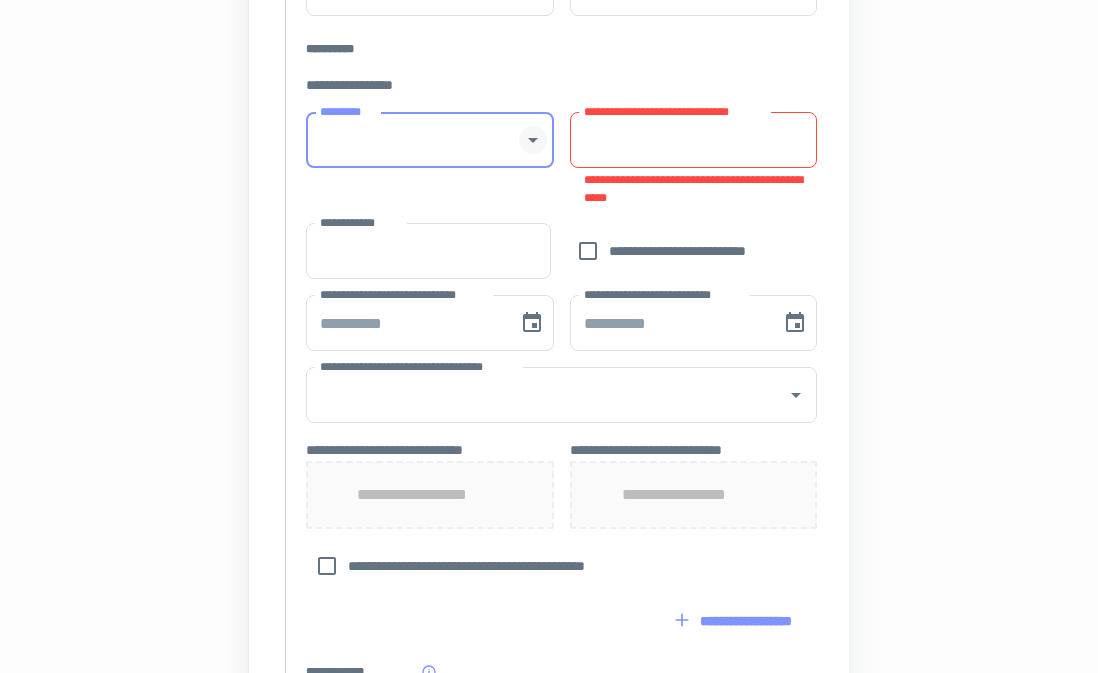 click 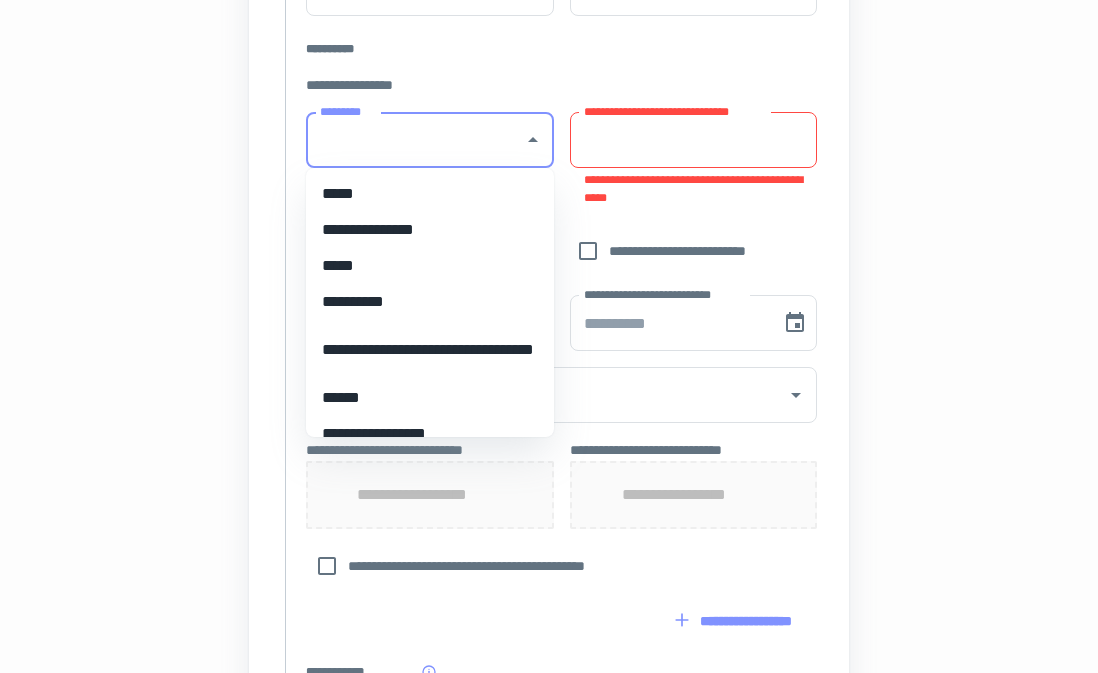 click on "*****" at bounding box center [430, 194] 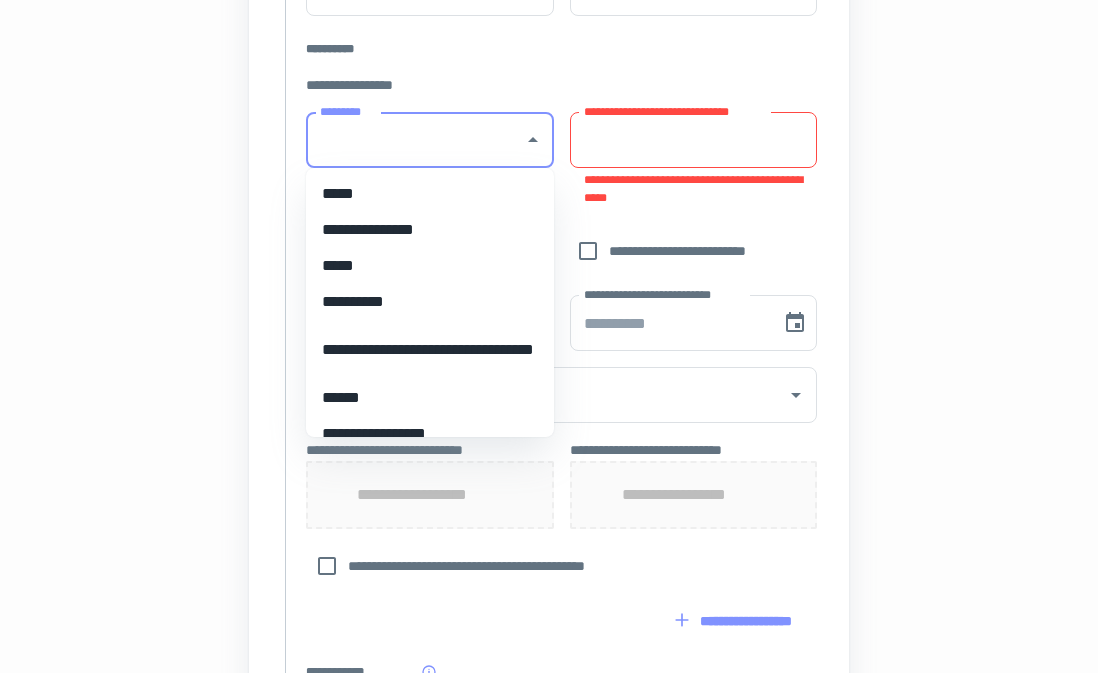 type on "*****" 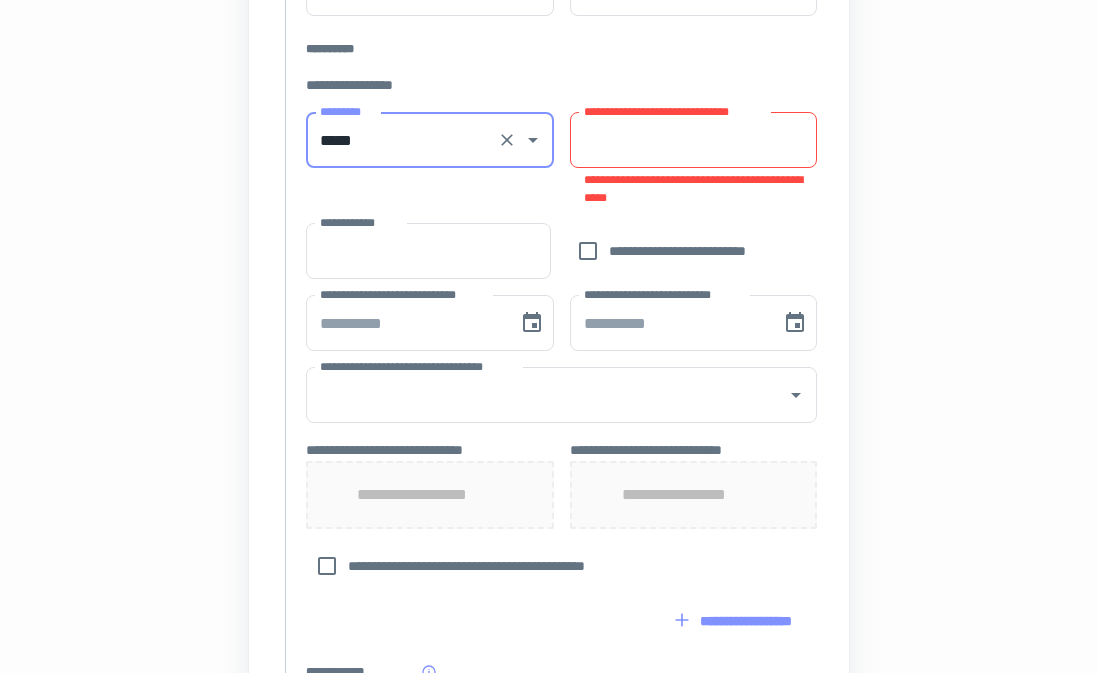 click on "**********" at bounding box center (694, 140) 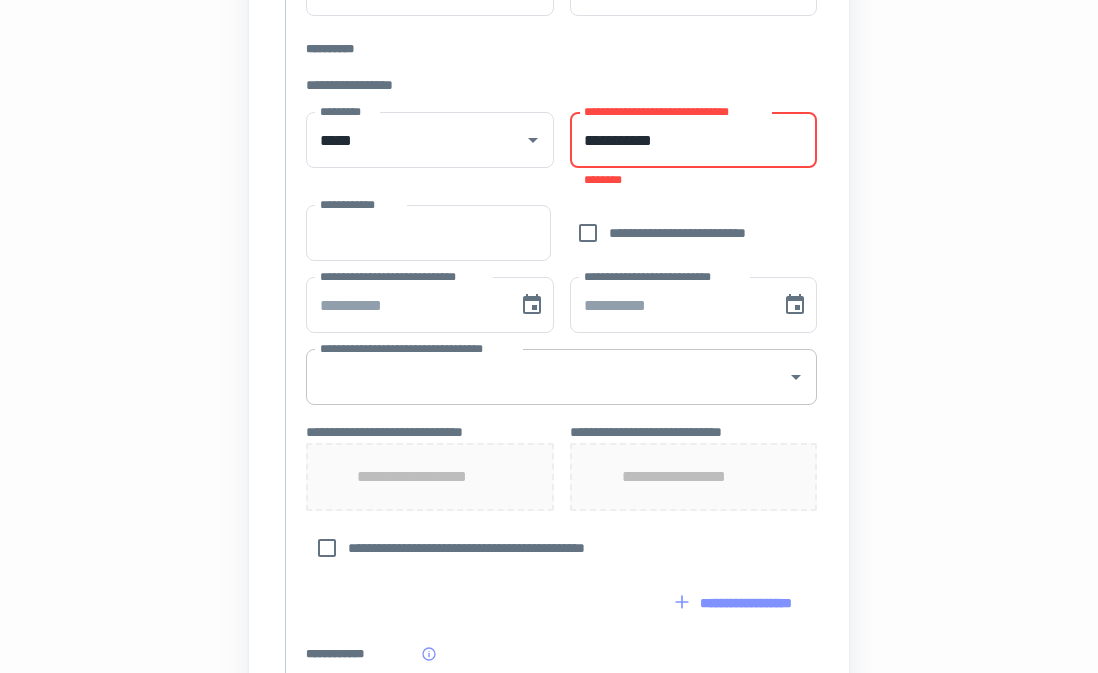type on "**********" 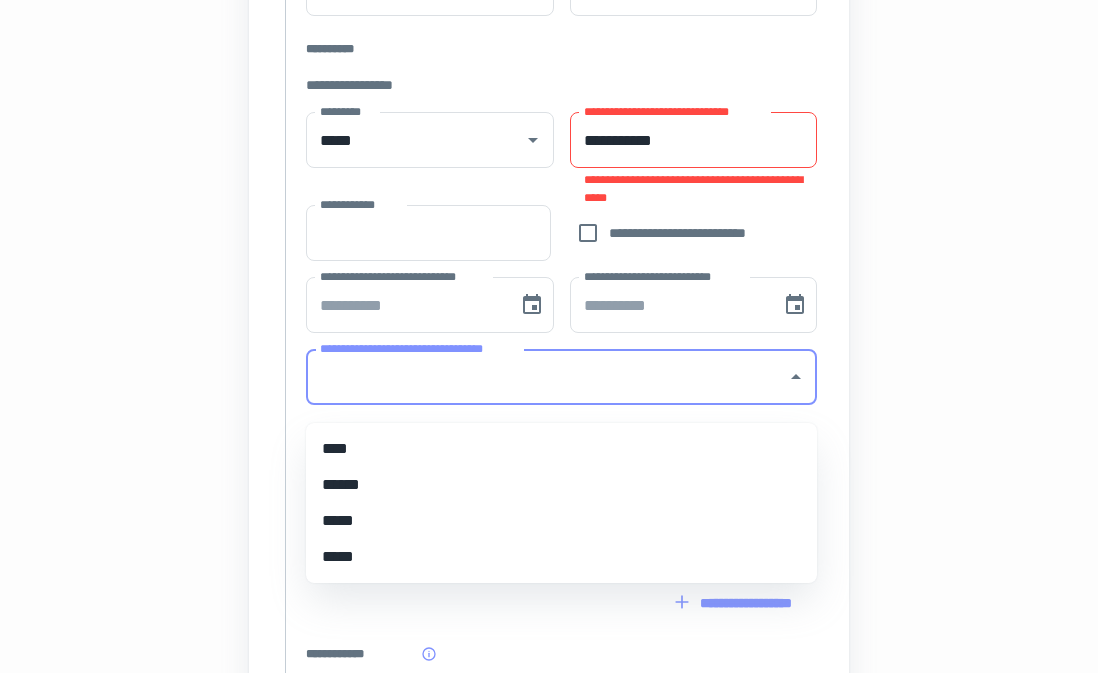 click on "**********" at bounding box center [546, 377] 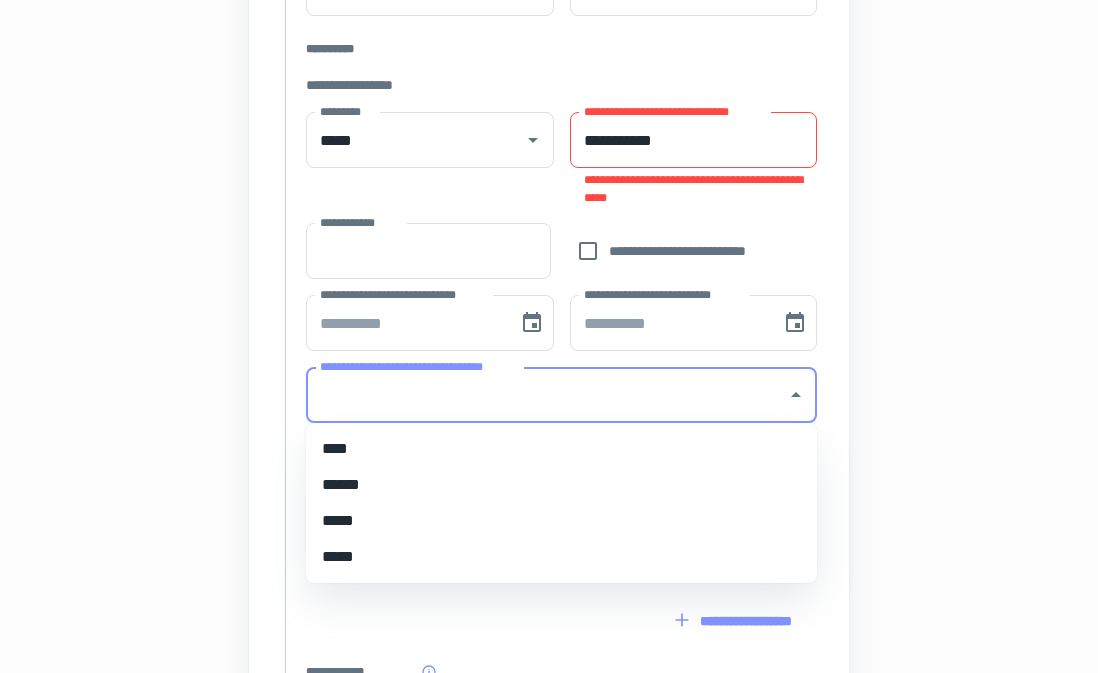 click on "*****" at bounding box center (561, 521) 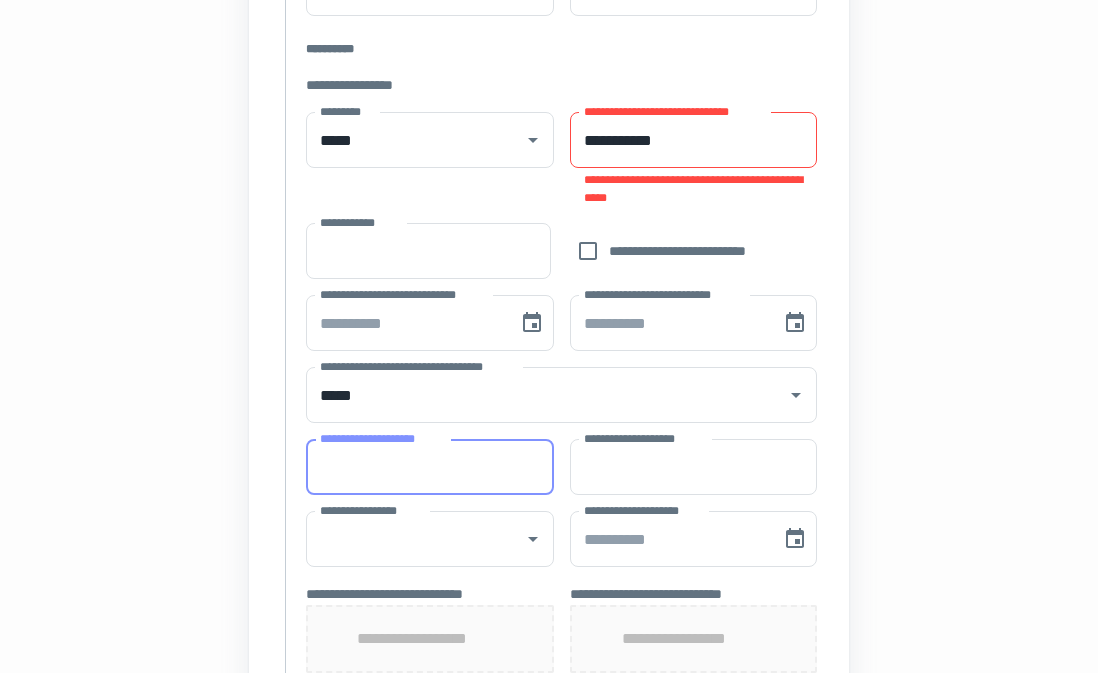 click on "**********" at bounding box center (430, 467) 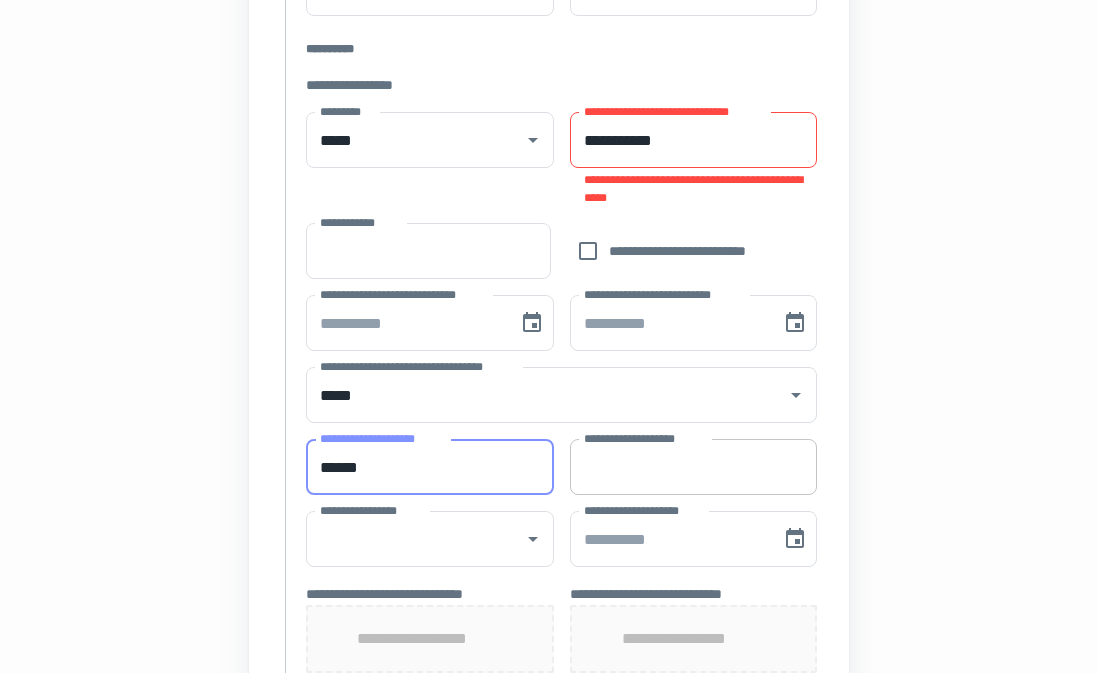 type on "******" 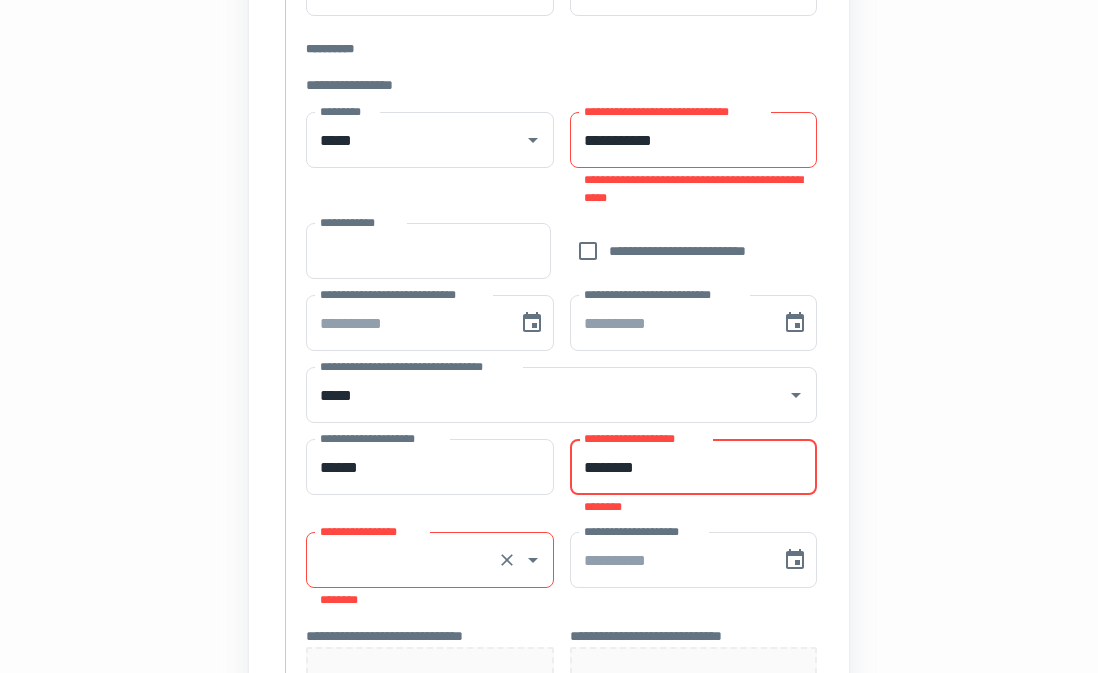 type on "********" 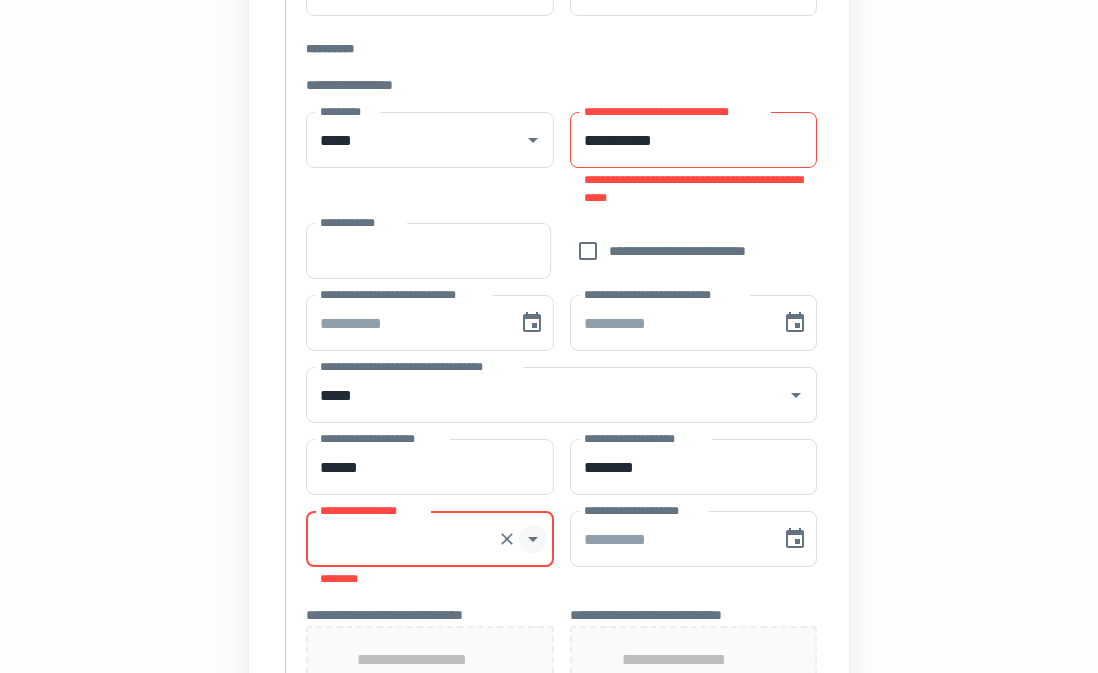 click 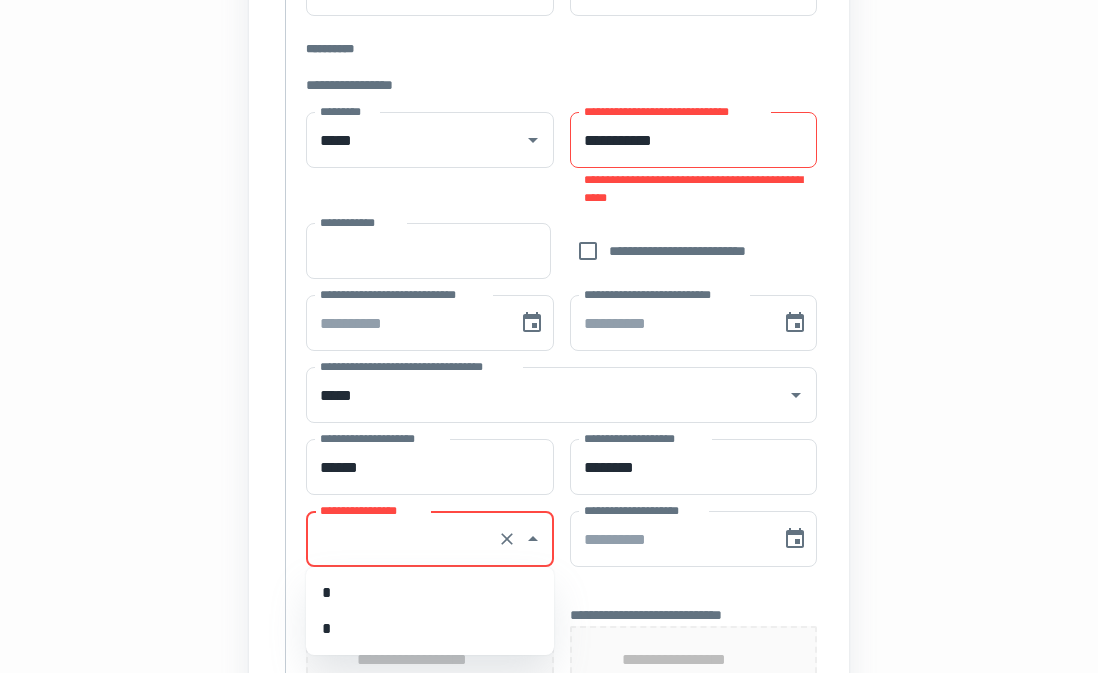 click on "*" at bounding box center (430, 593) 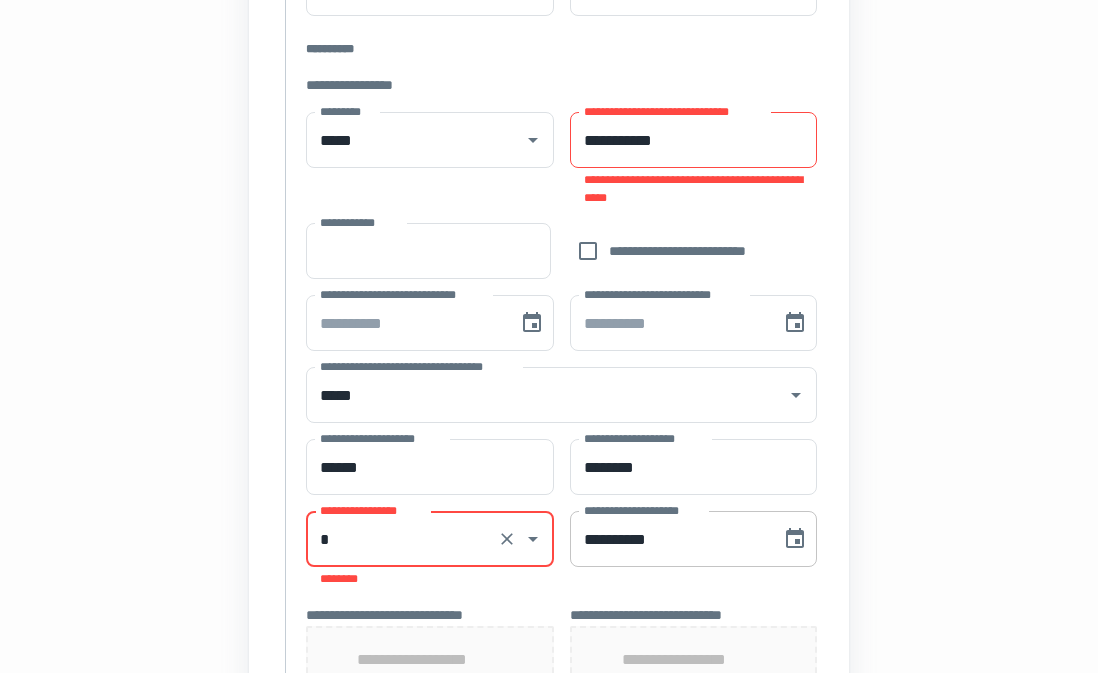 click on "**********" at bounding box center (669, 539) 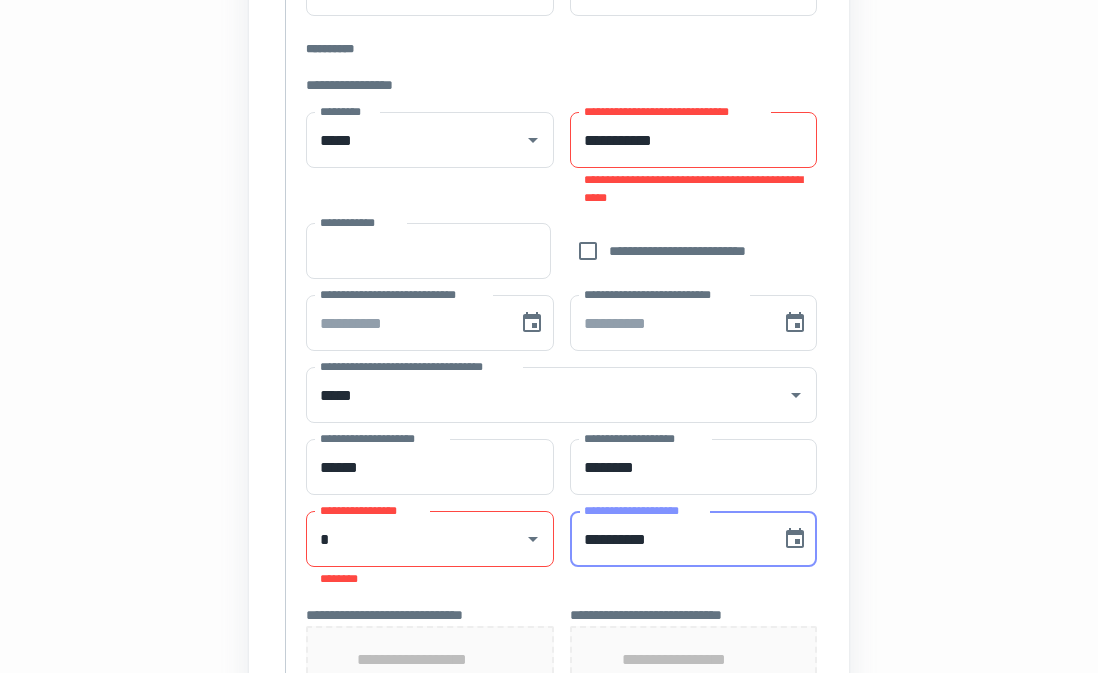 click on "**********" at bounding box center (669, 539) 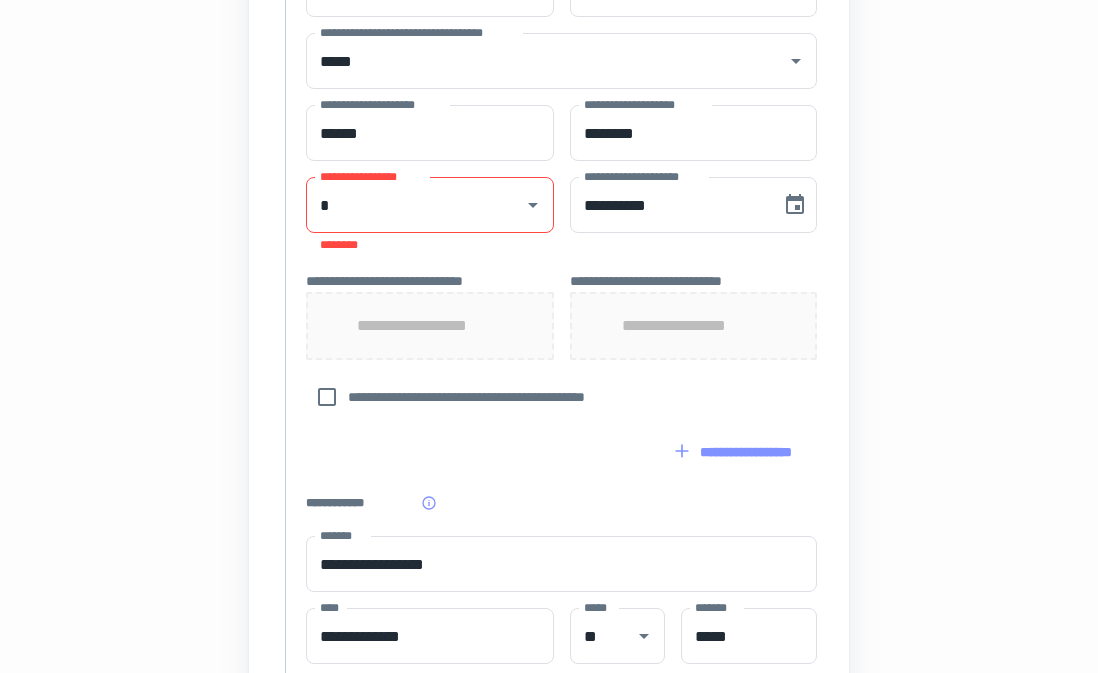 scroll, scrollTop: 911, scrollLeft: 0, axis: vertical 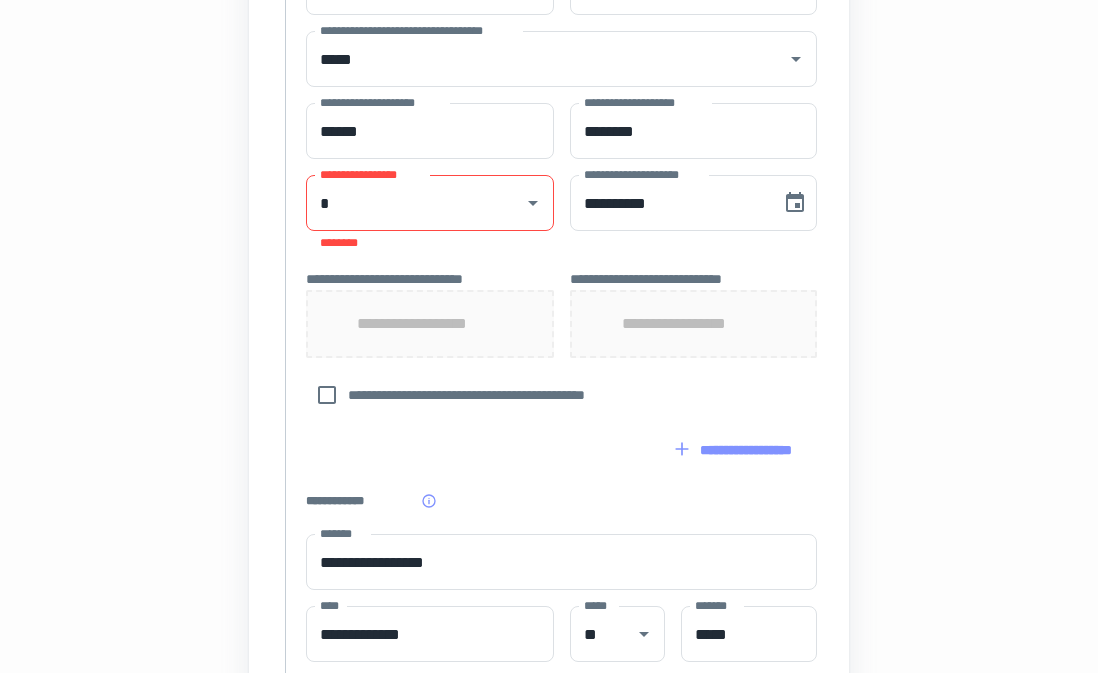 click on "**********" at bounding box center (549, 50) 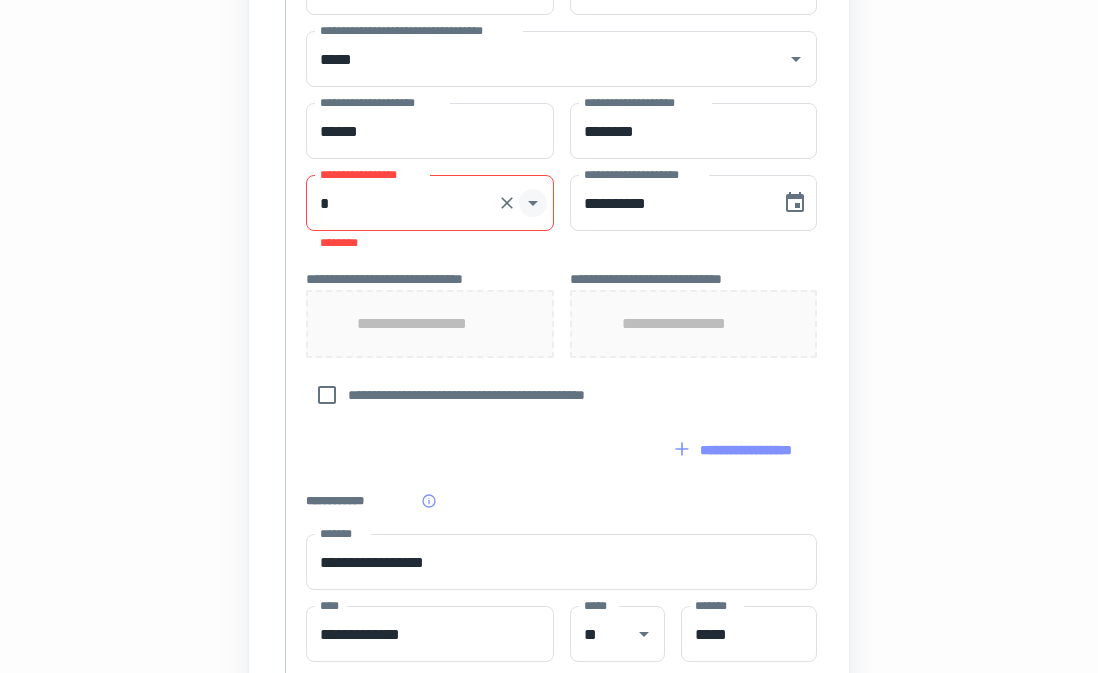 click 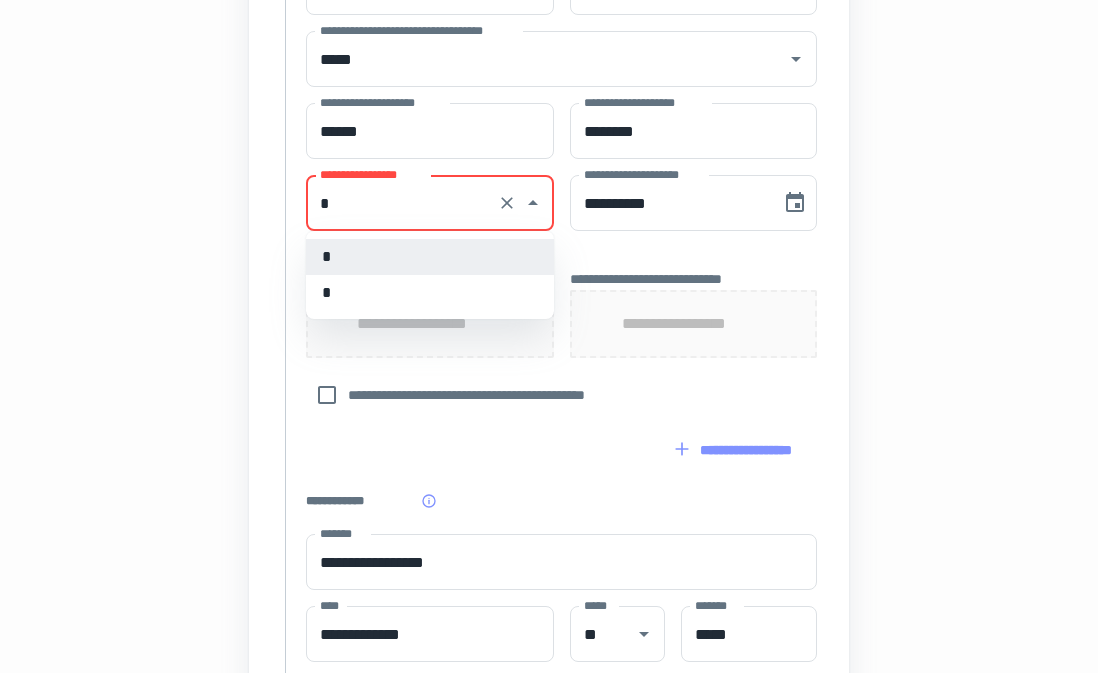 click on "*" at bounding box center (430, 257) 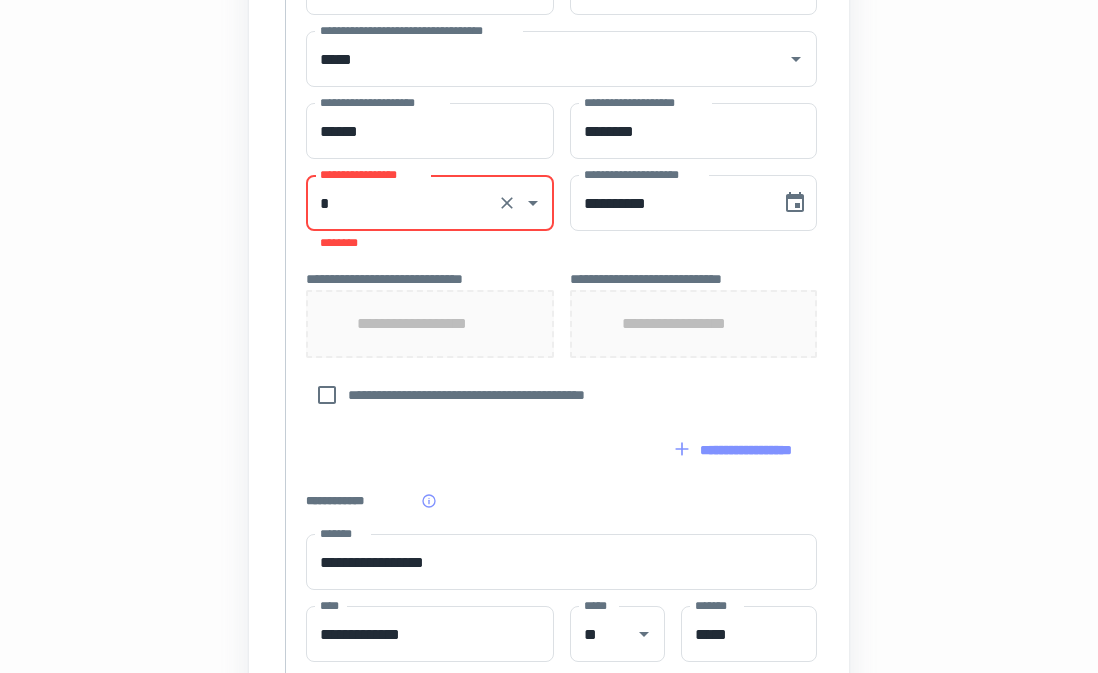 click on "**********" at bounding box center [430, 203] 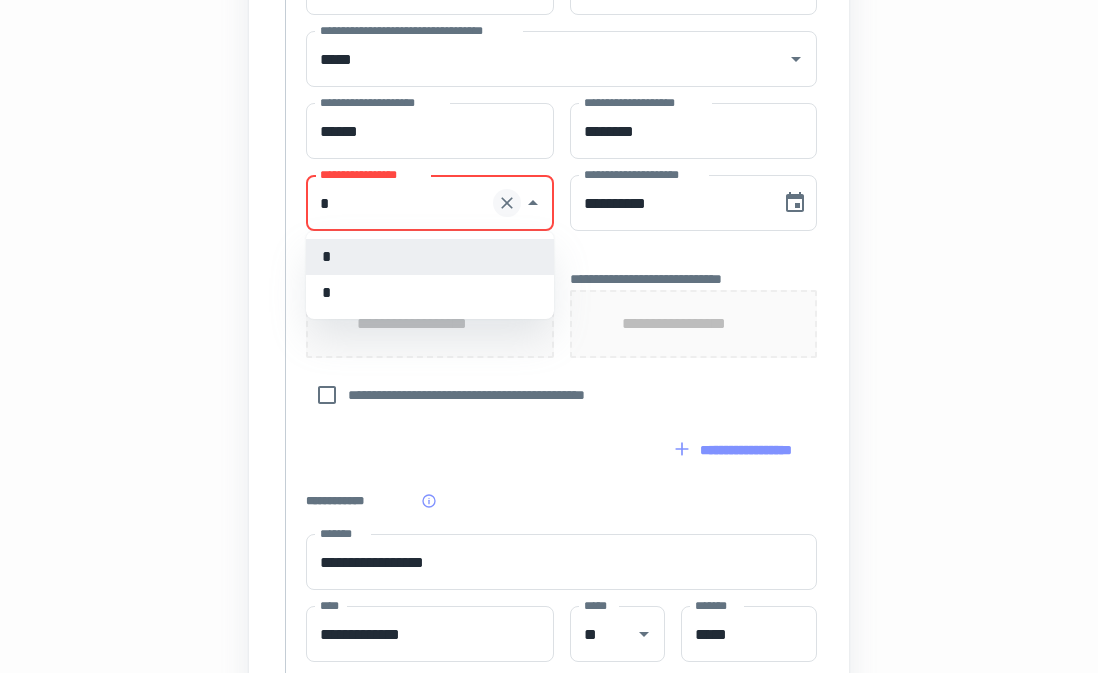 click 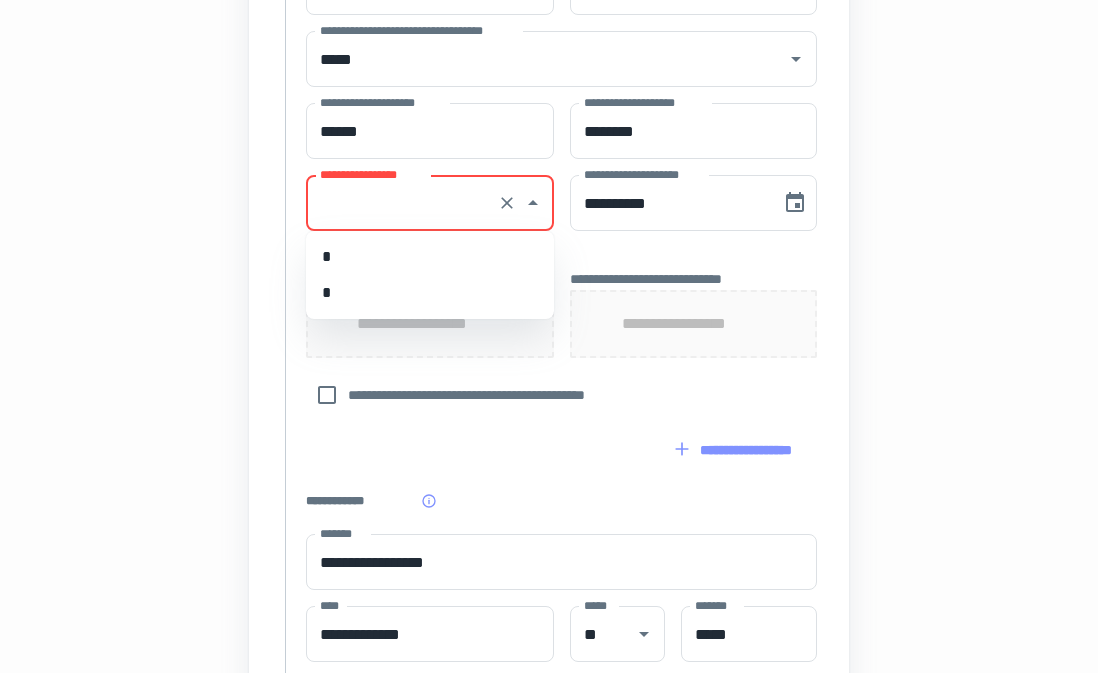 click on "*" at bounding box center [430, 257] 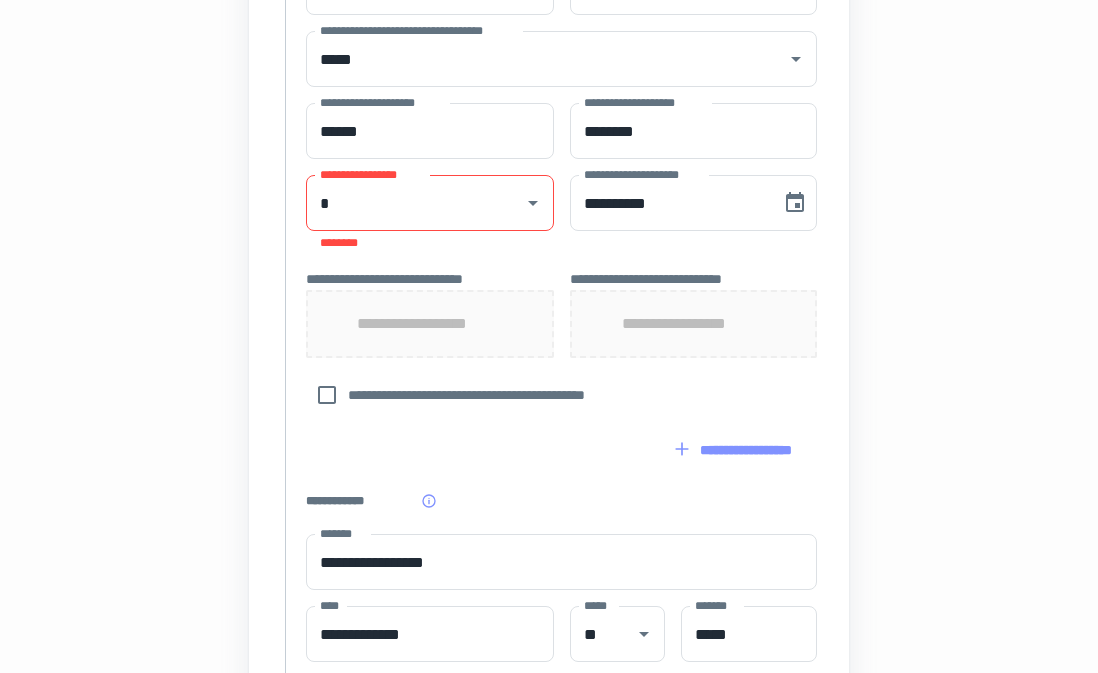 click on "**********" at bounding box center [549, 50] 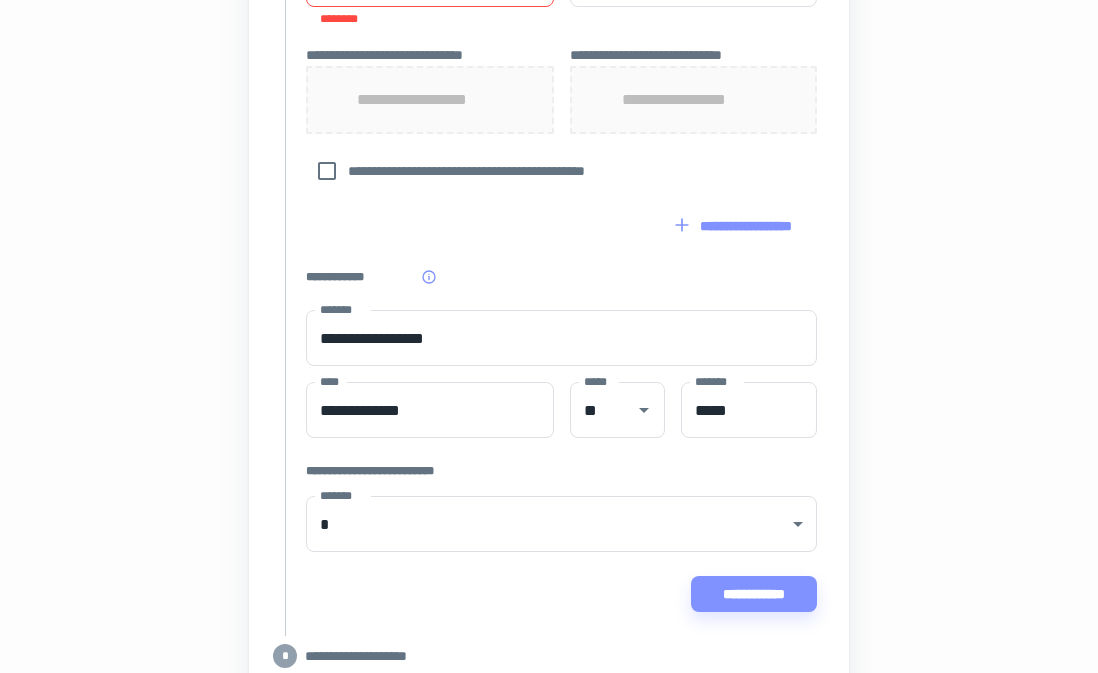 scroll, scrollTop: 1242, scrollLeft: 0, axis: vertical 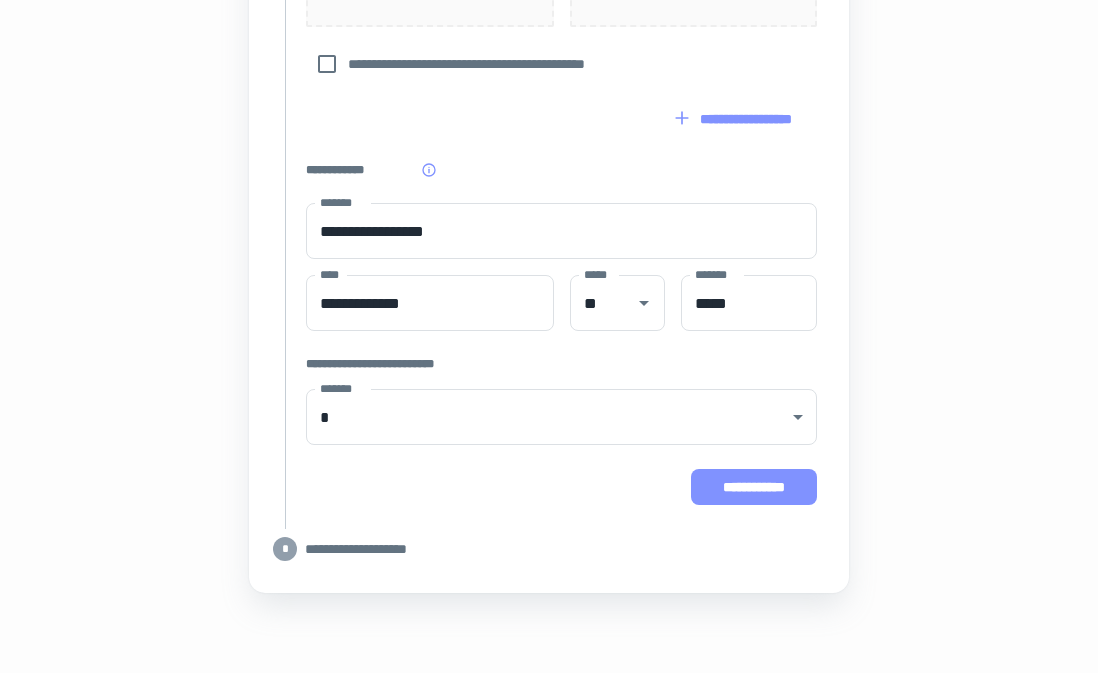 click on "**********" at bounding box center [754, 487] 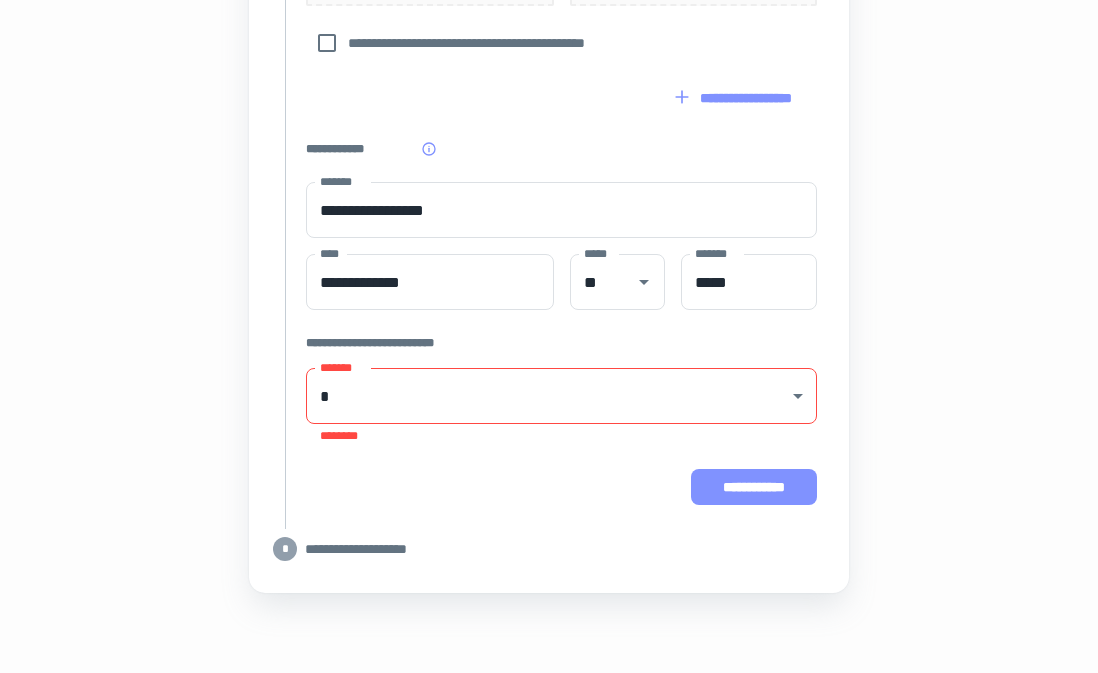 scroll, scrollTop: 1221, scrollLeft: 0, axis: vertical 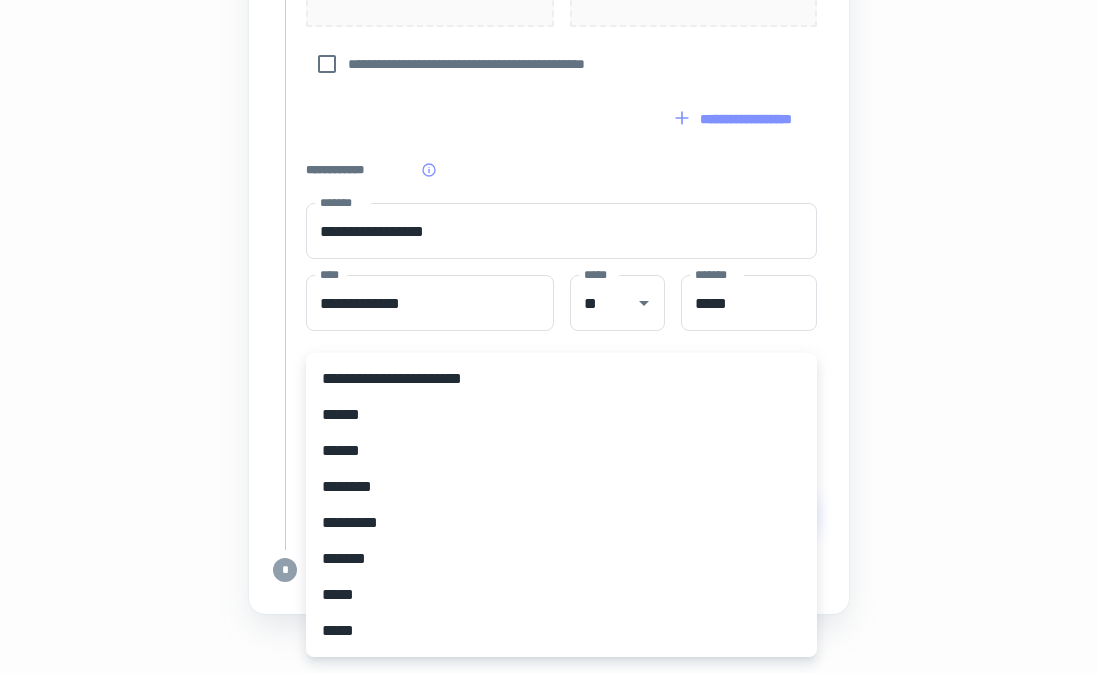 click on "**********" at bounding box center (549, -885) 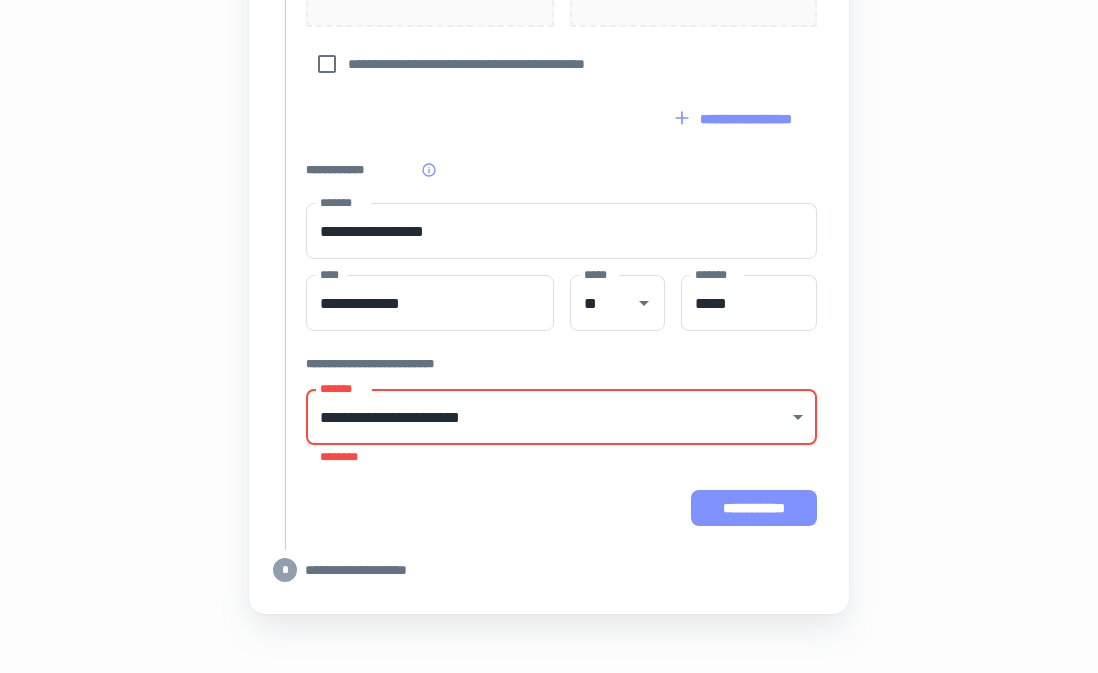 click on "**********" at bounding box center [549, -197] 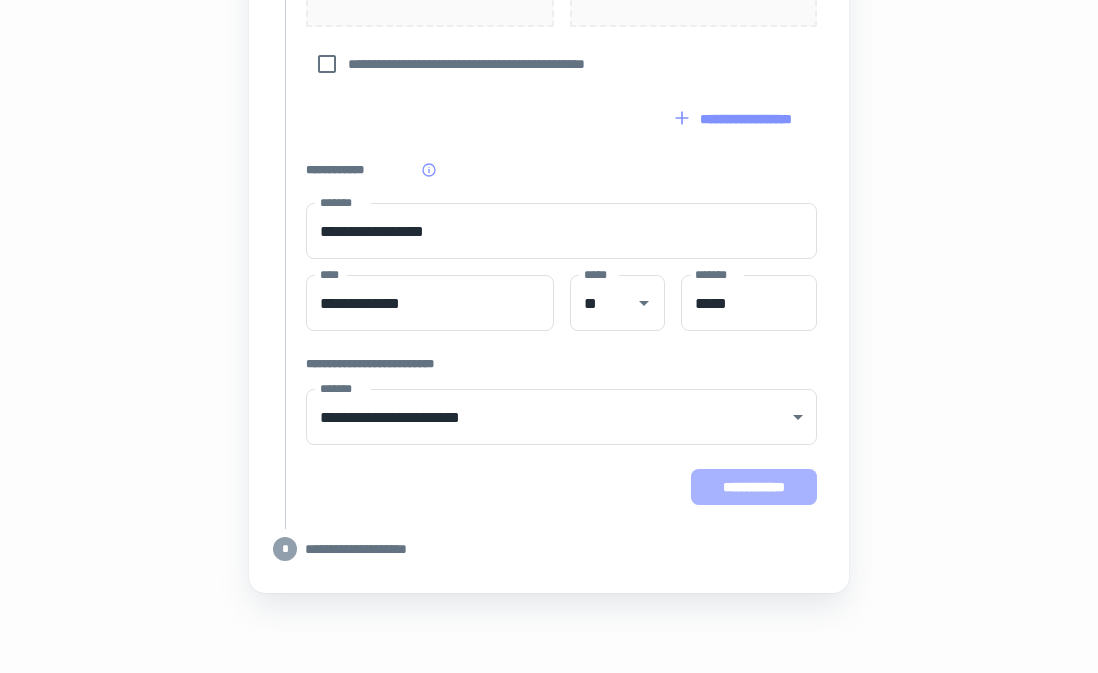 click on "**********" at bounding box center [754, 487] 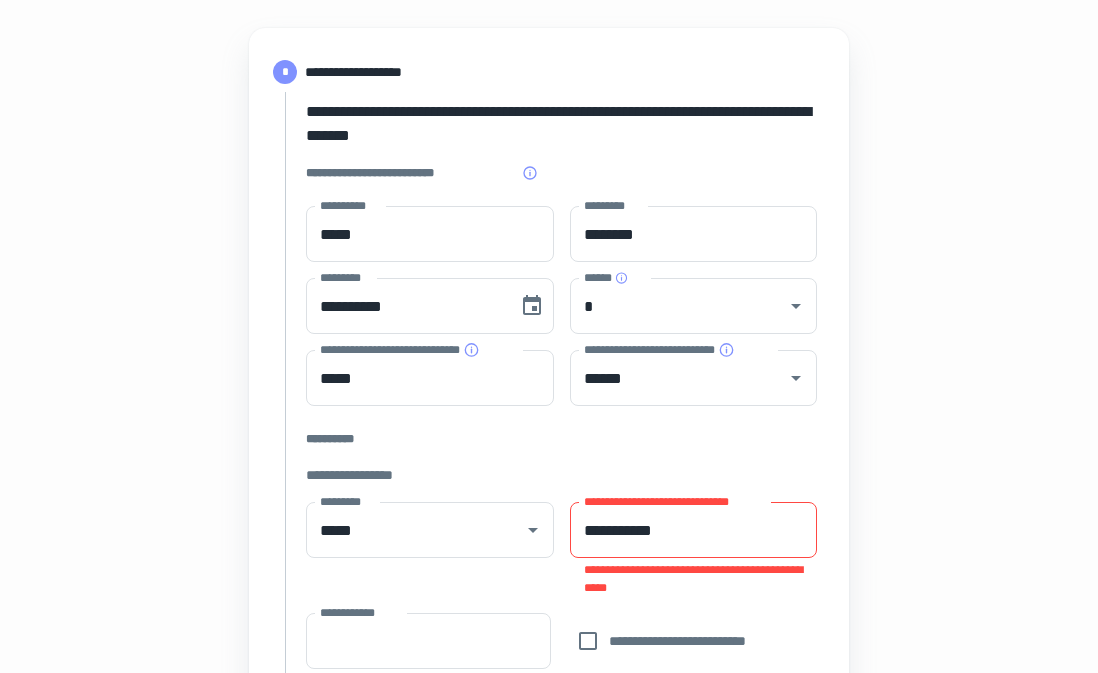scroll, scrollTop: 187, scrollLeft: 0, axis: vertical 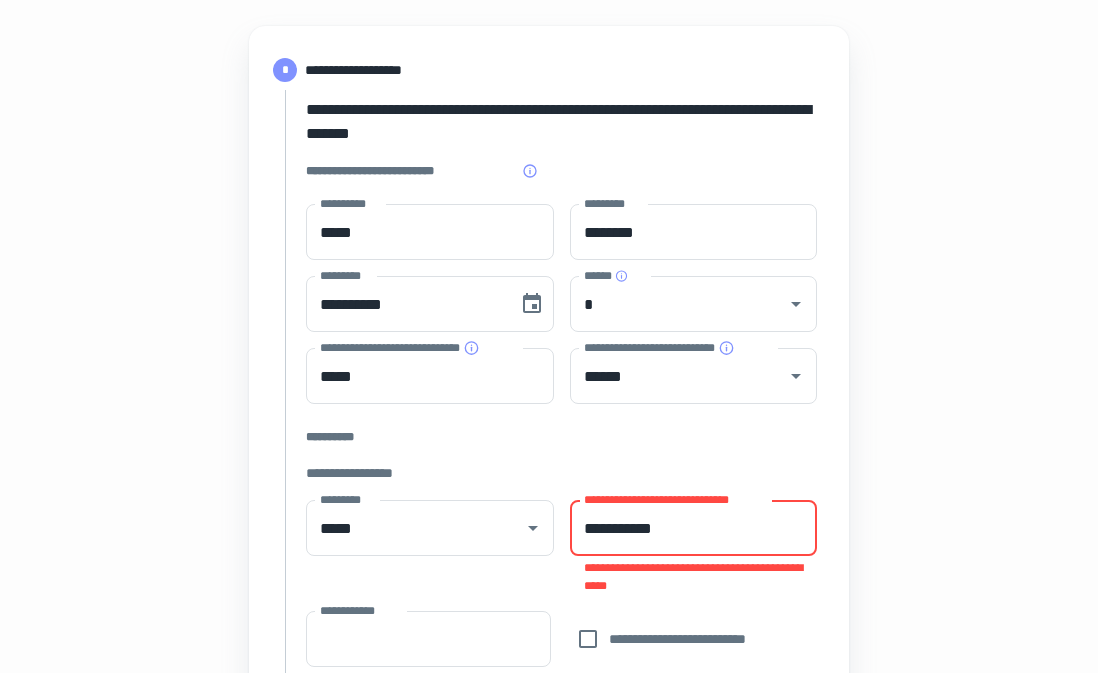 click on "**********" at bounding box center [694, 528] 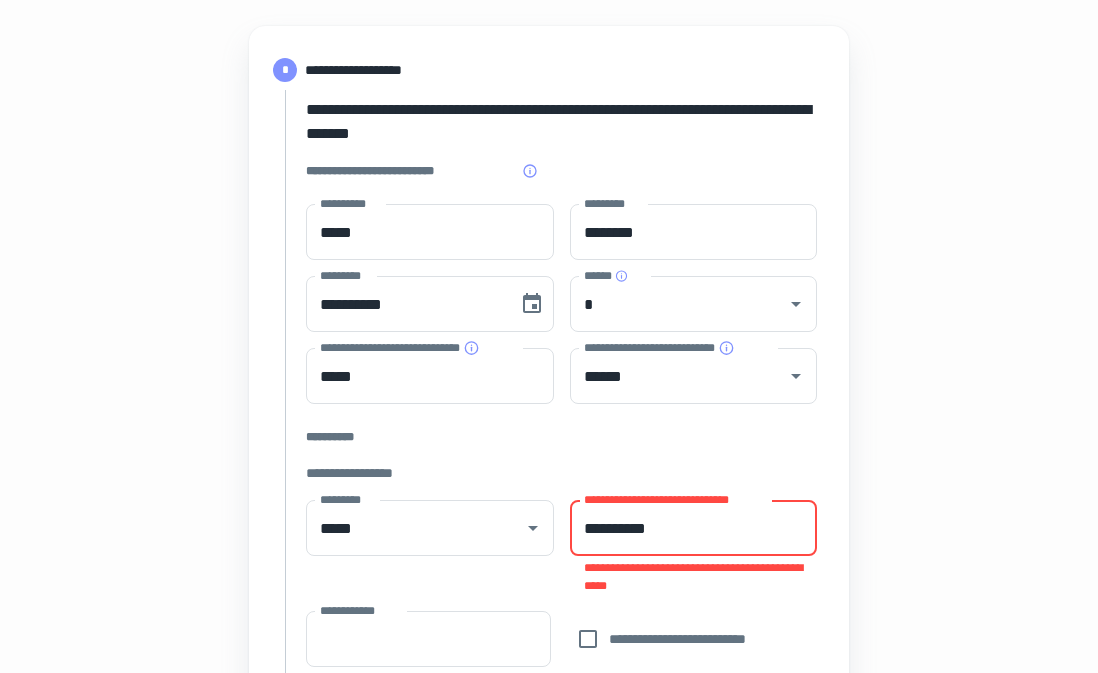 type on "**********" 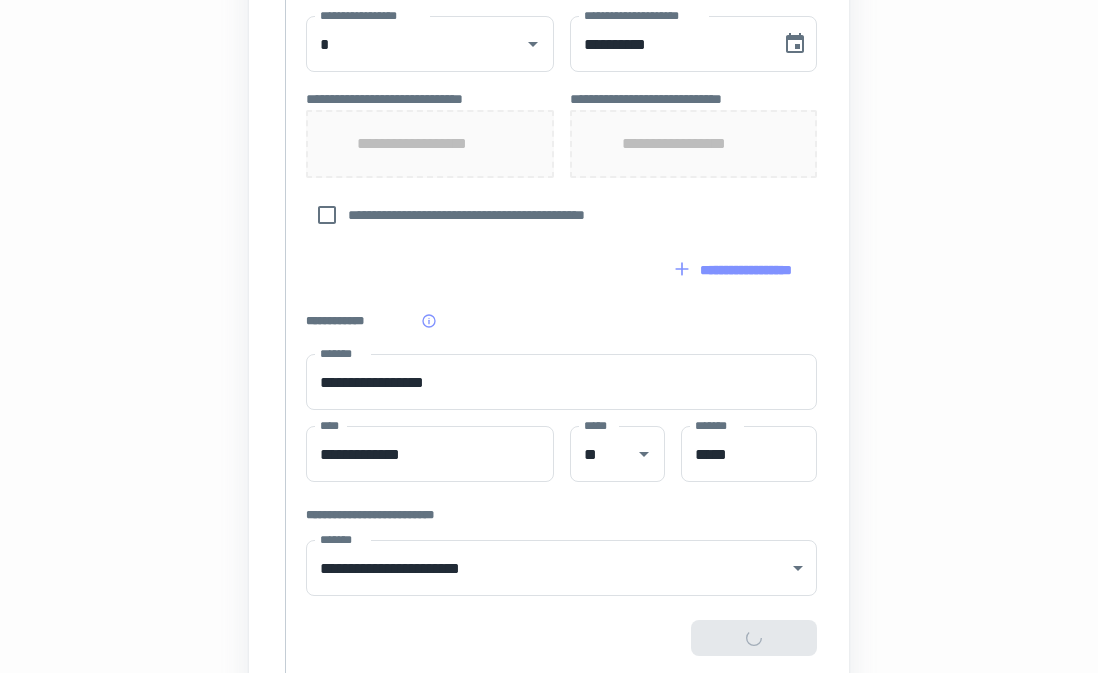 scroll, scrollTop: 1185, scrollLeft: 0, axis: vertical 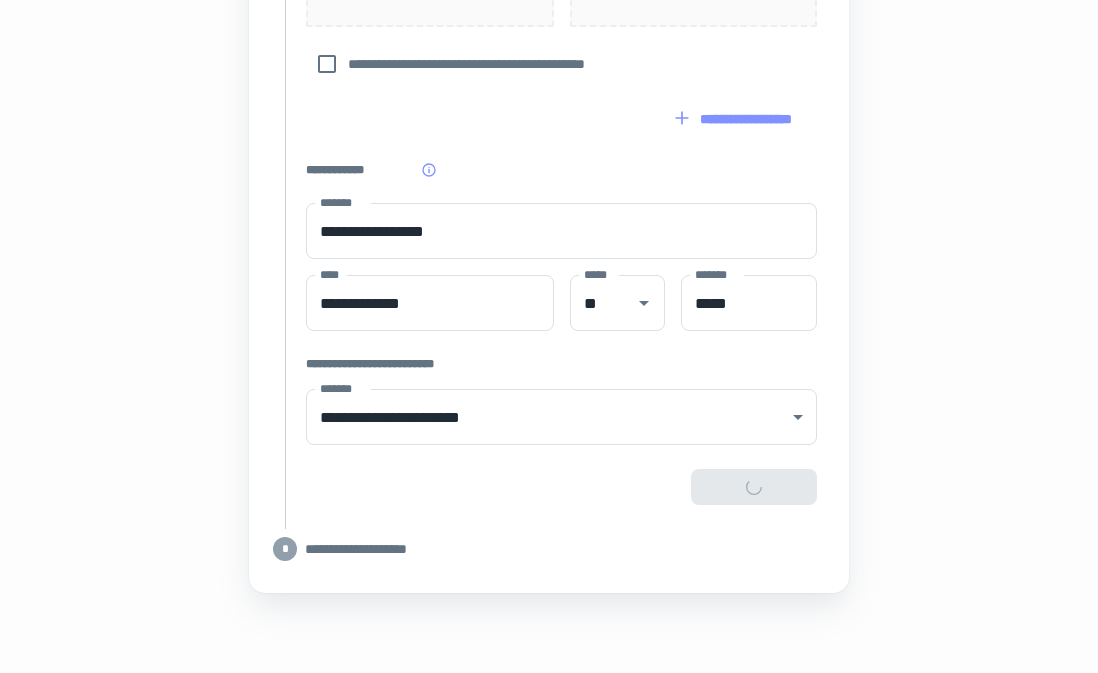 type on "**********" 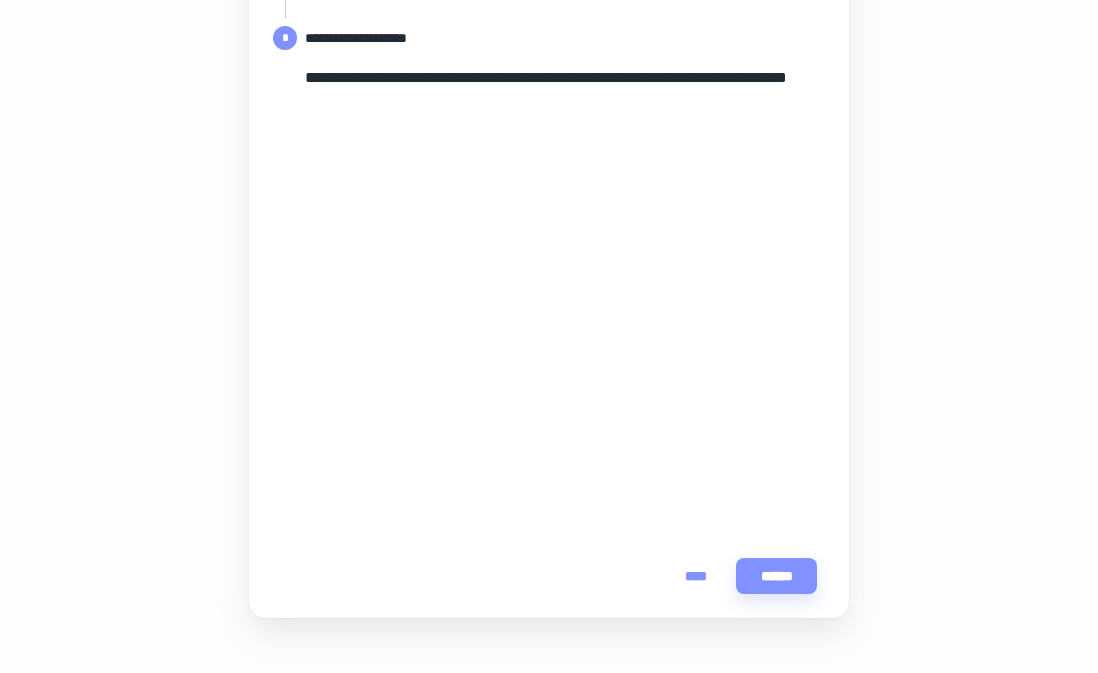 scroll, scrollTop: 301, scrollLeft: 0, axis: vertical 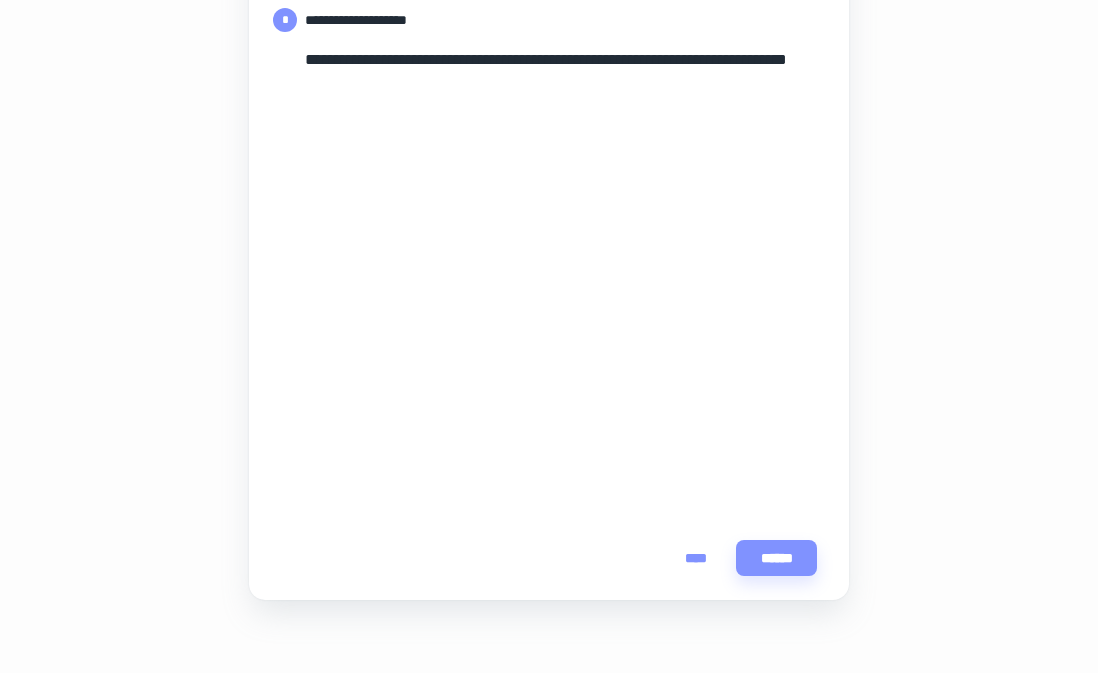 click on "****" at bounding box center [696, 558] 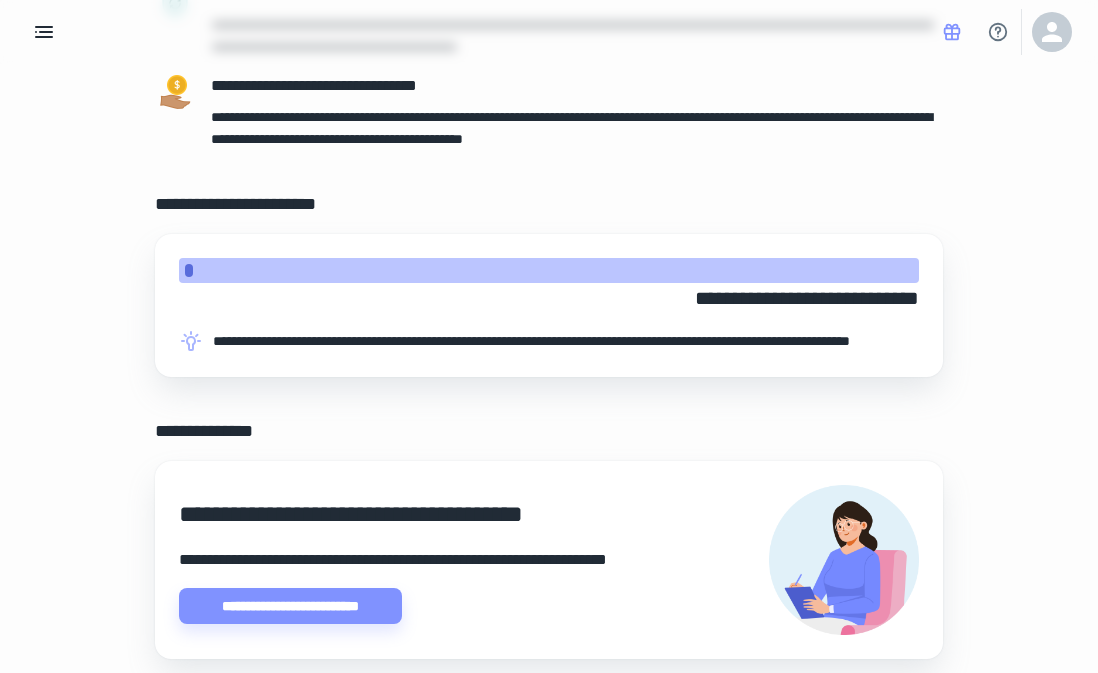 scroll, scrollTop: 306, scrollLeft: 0, axis: vertical 